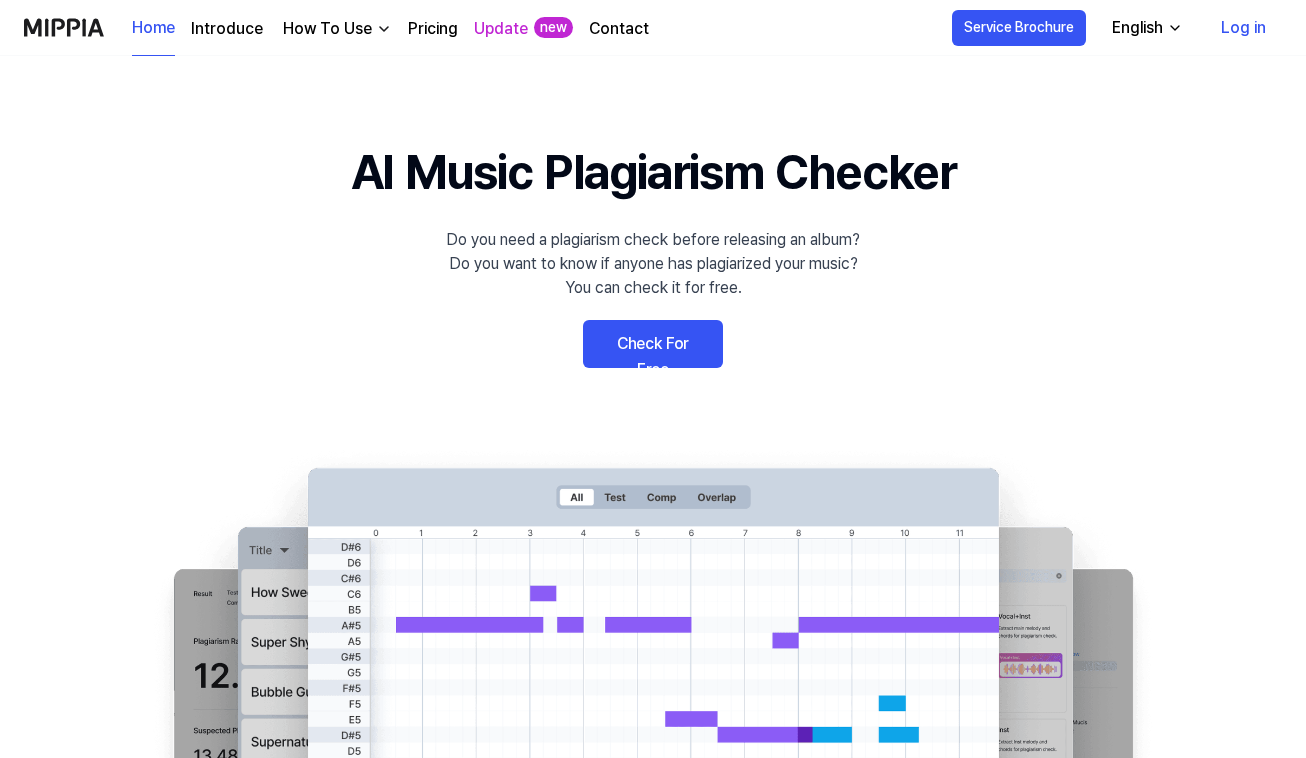 scroll, scrollTop: 0, scrollLeft: 0, axis: both 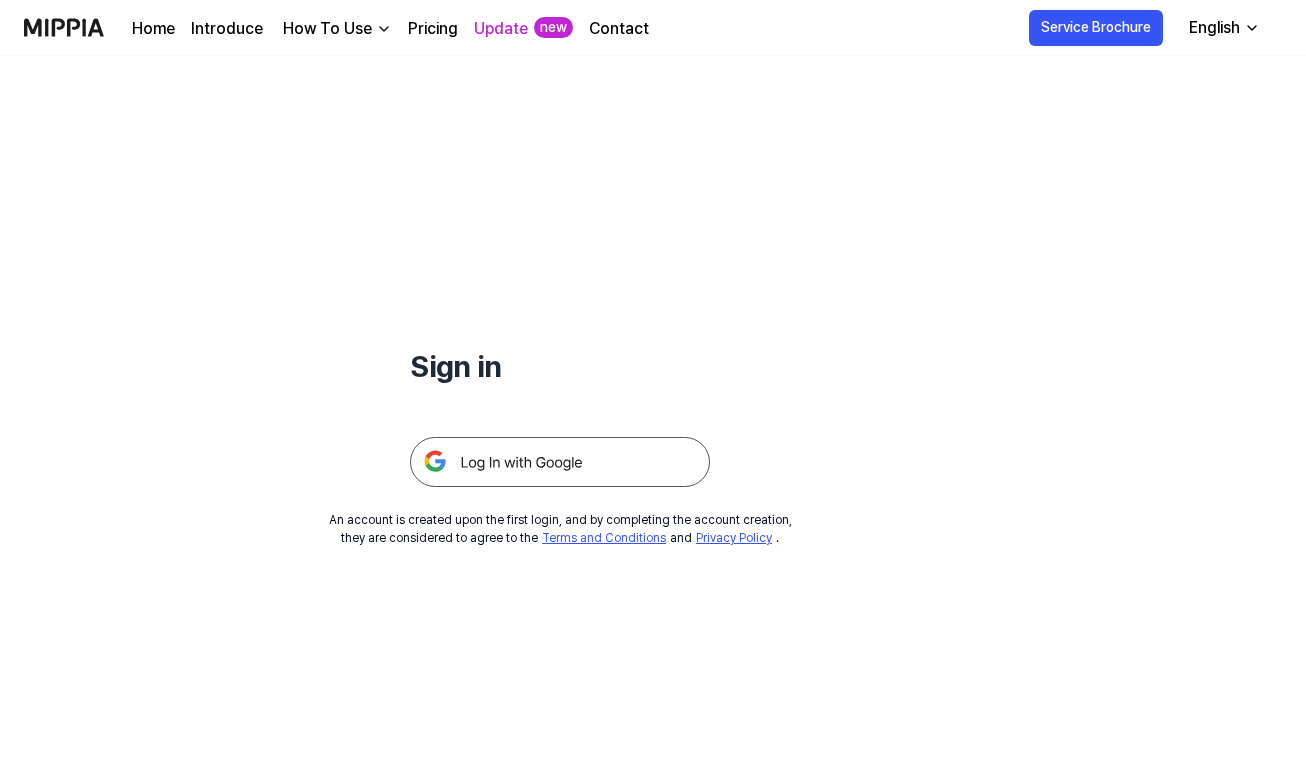 click at bounding box center [560, 462] 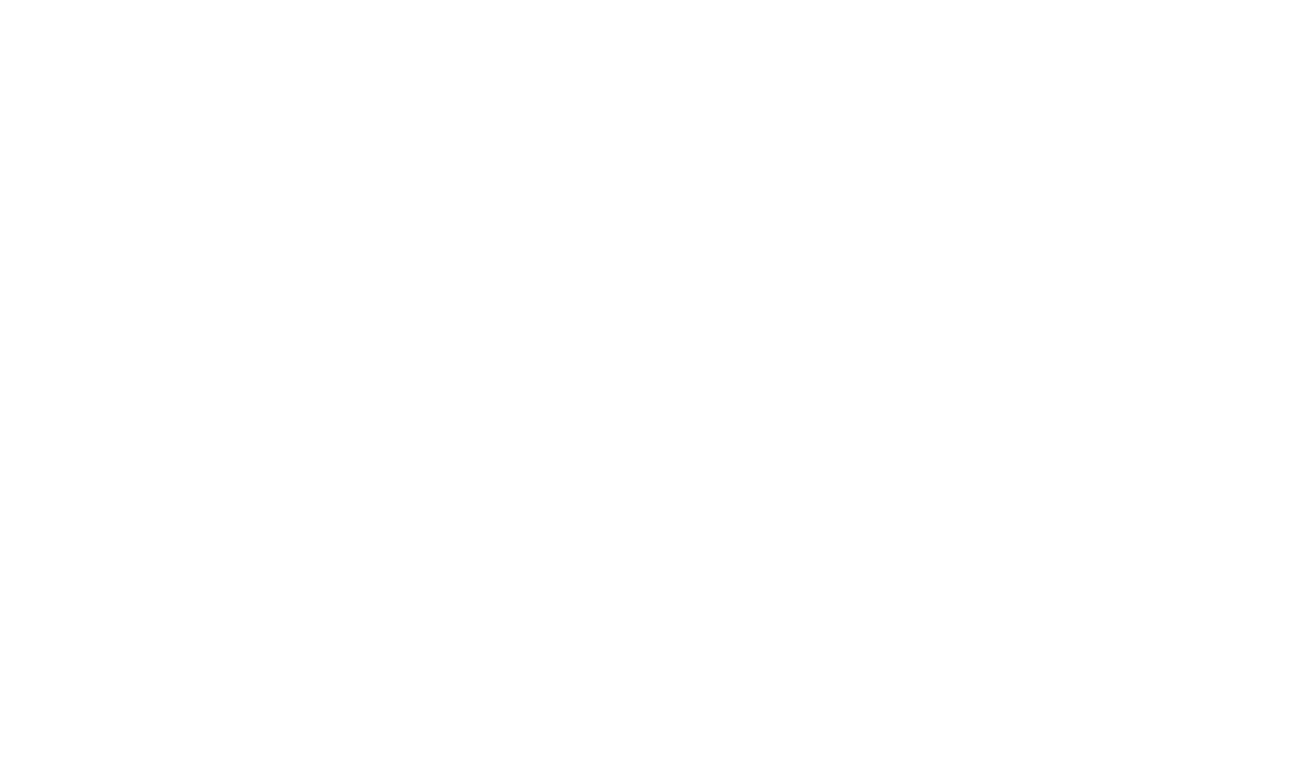 scroll, scrollTop: 0, scrollLeft: 0, axis: both 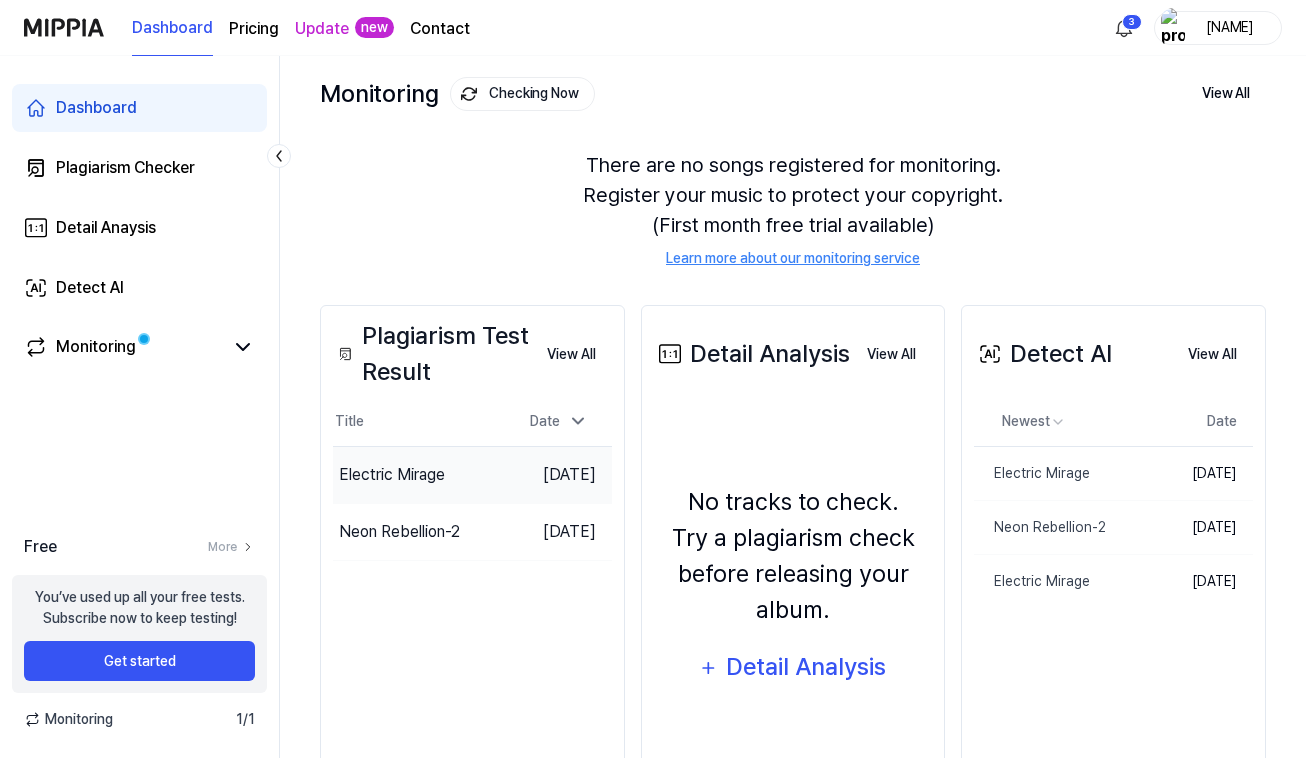 click on "Electric Mirage" at bounding box center (392, 475) 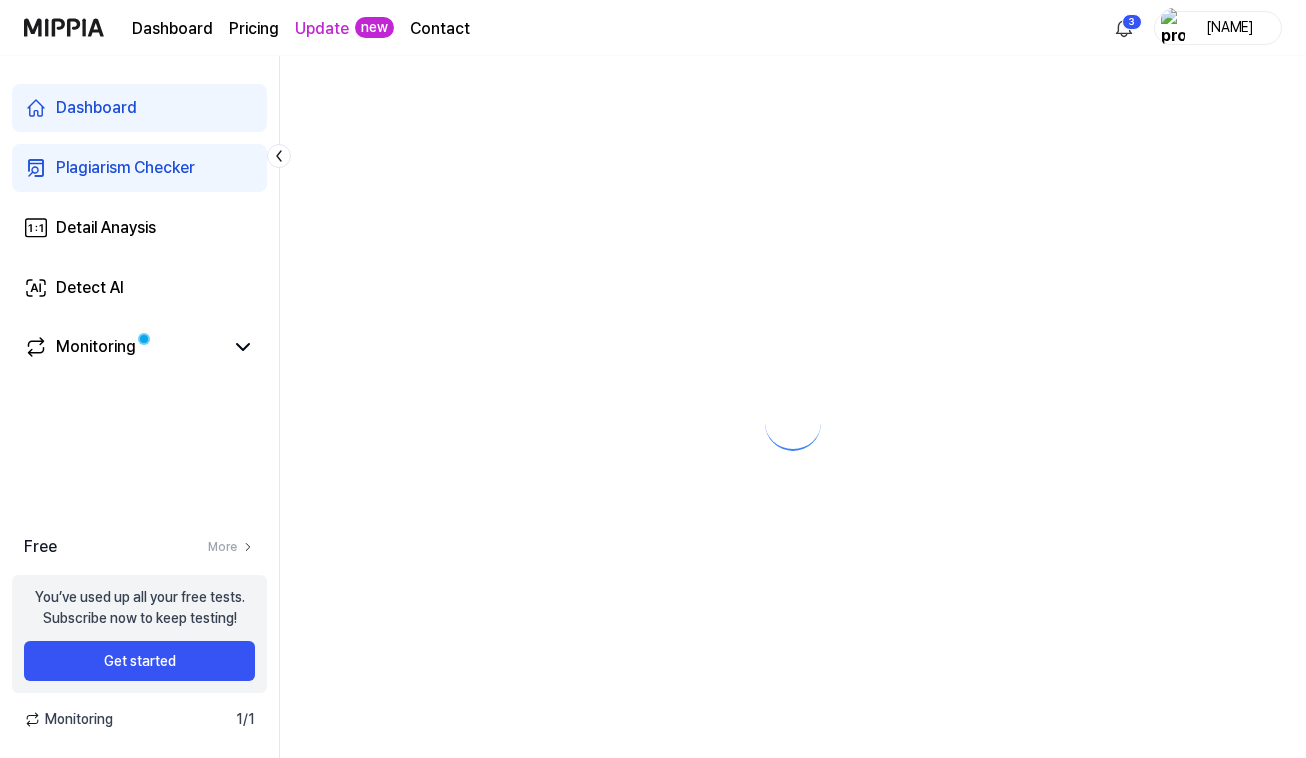 scroll, scrollTop: 0, scrollLeft: 0, axis: both 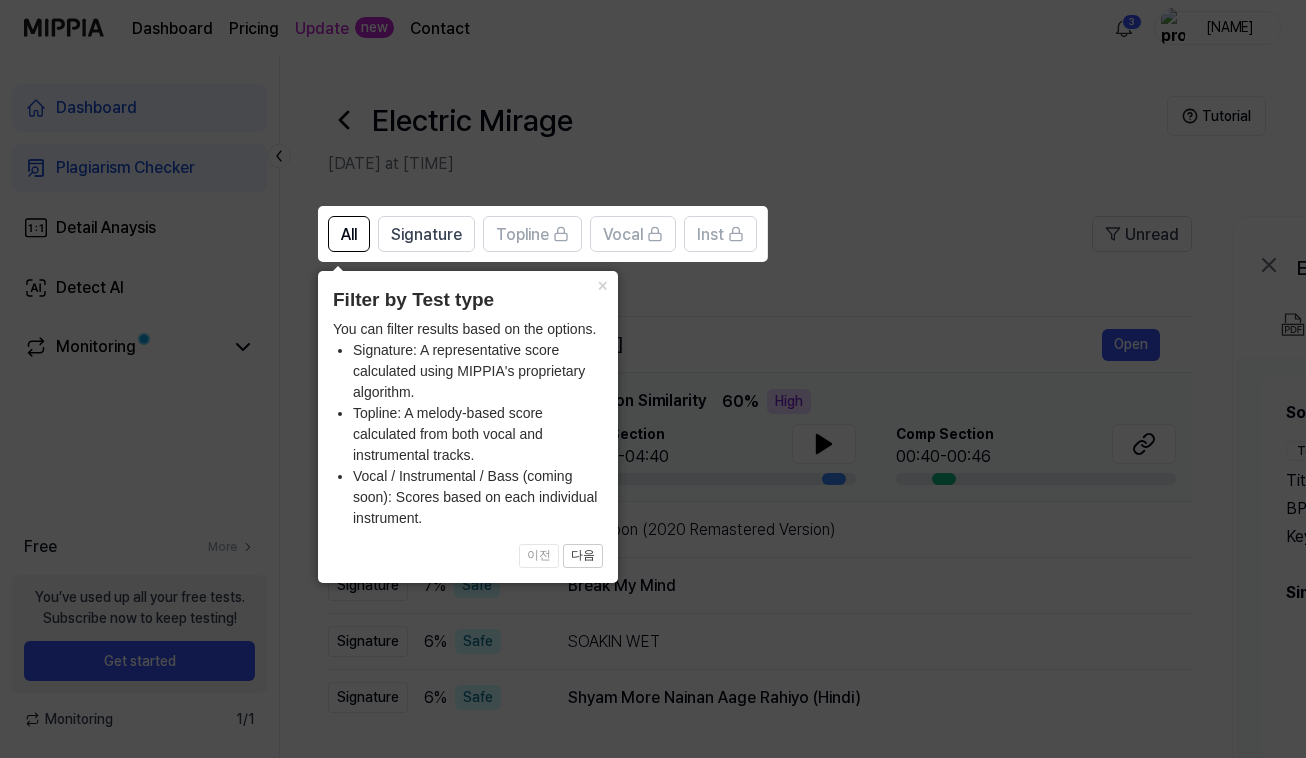 click 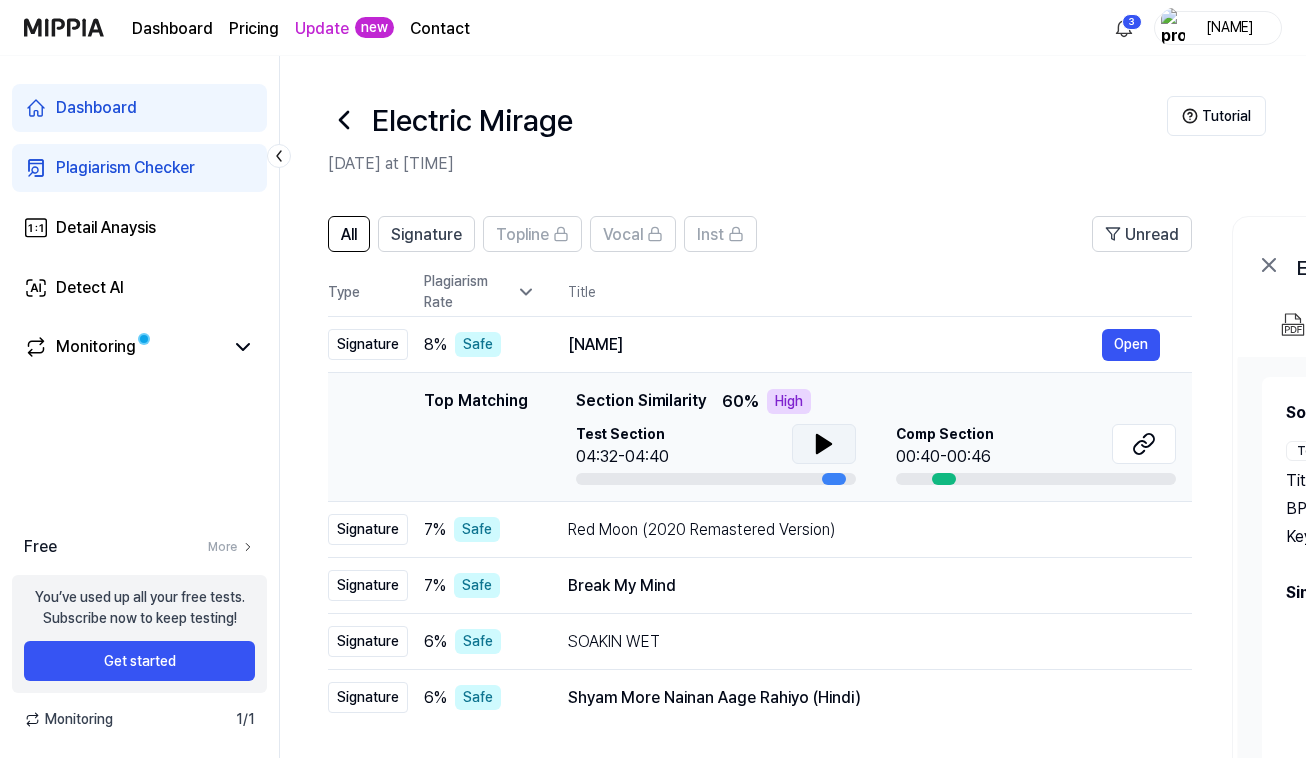 click 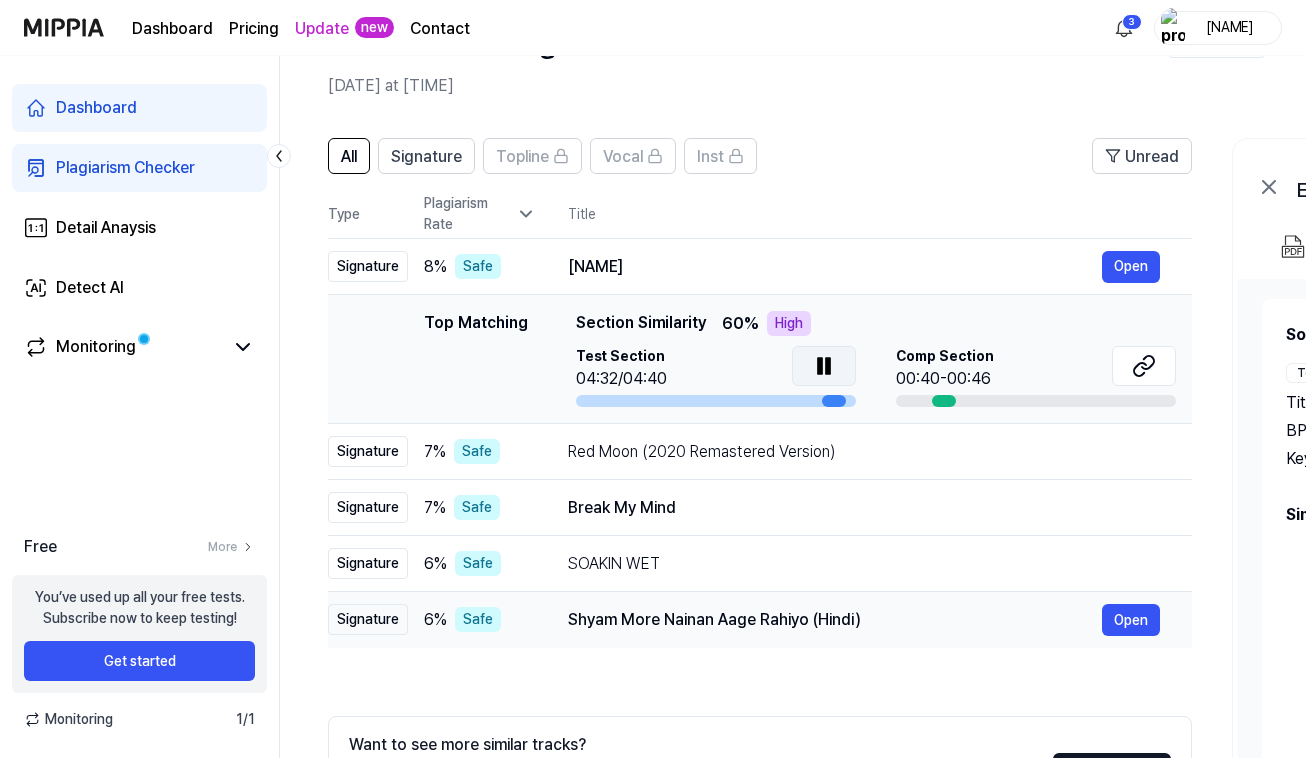 scroll, scrollTop: 11, scrollLeft: 0, axis: vertical 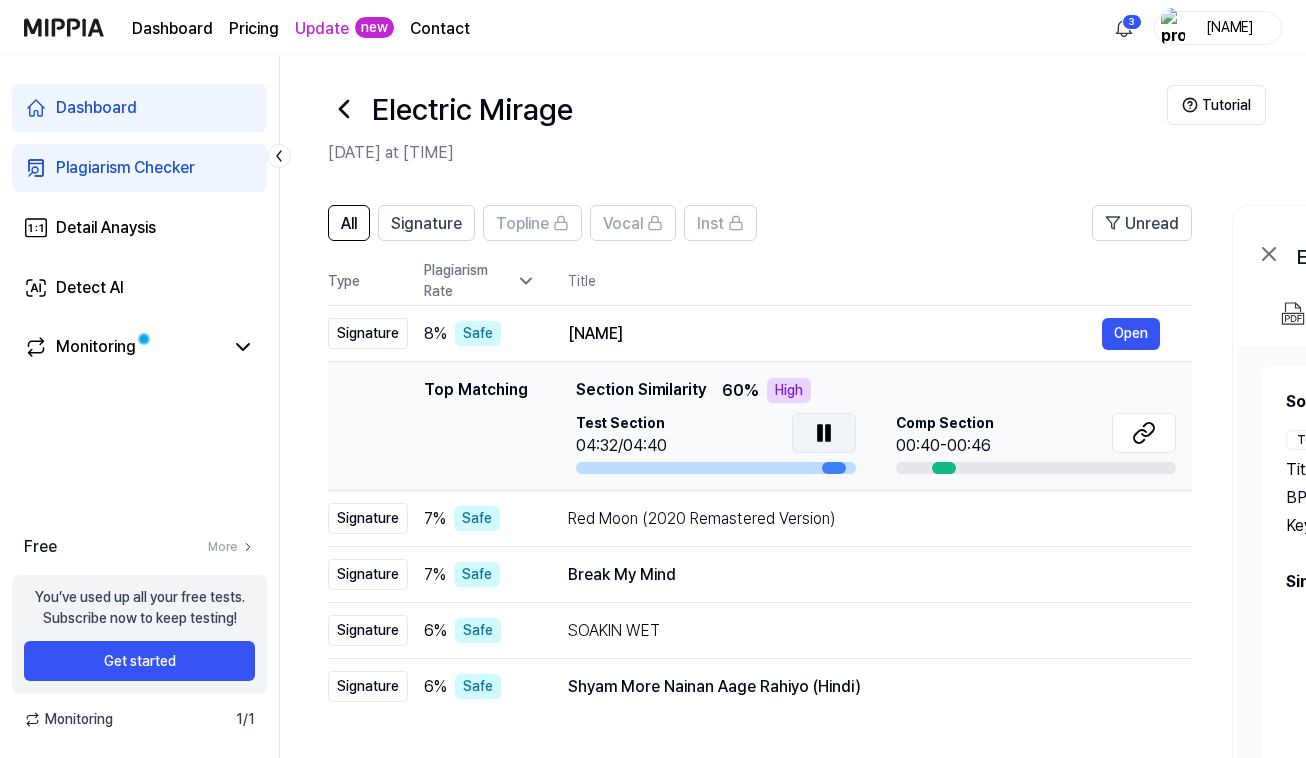click 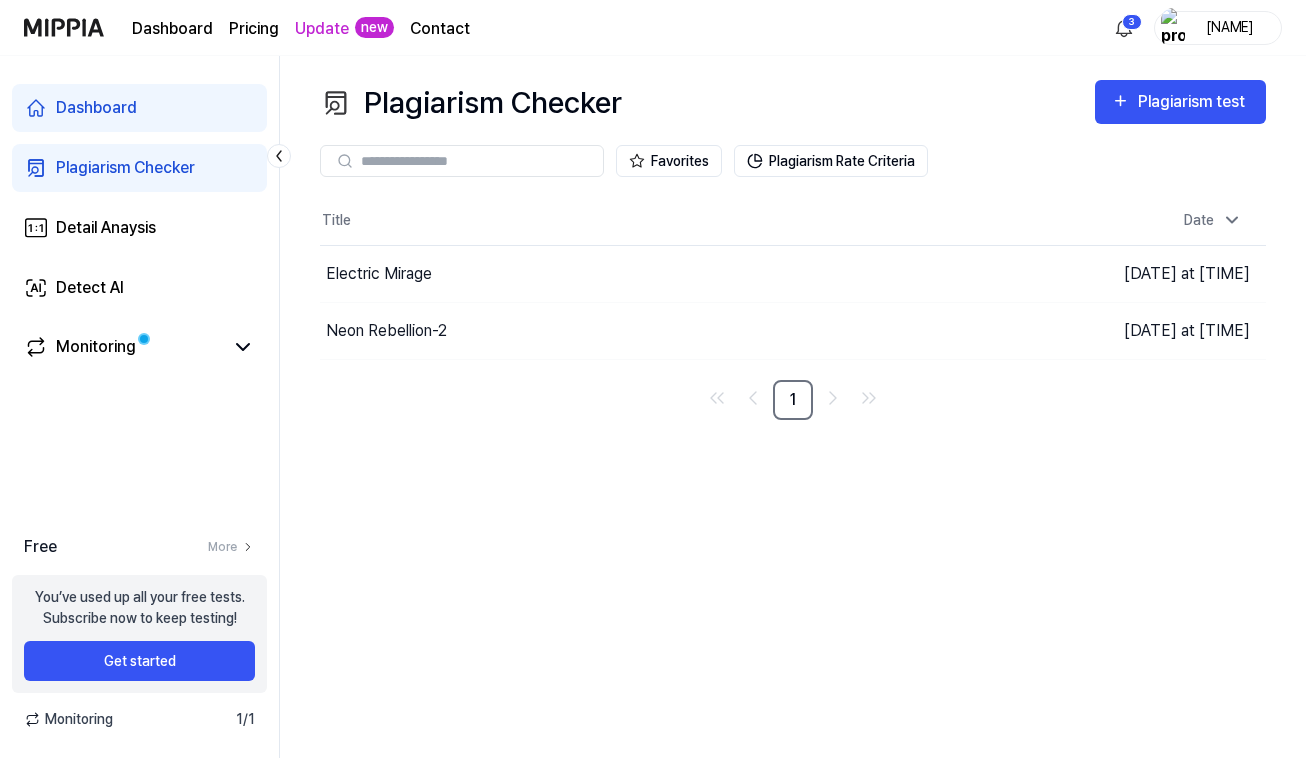 scroll, scrollTop: 0, scrollLeft: 0, axis: both 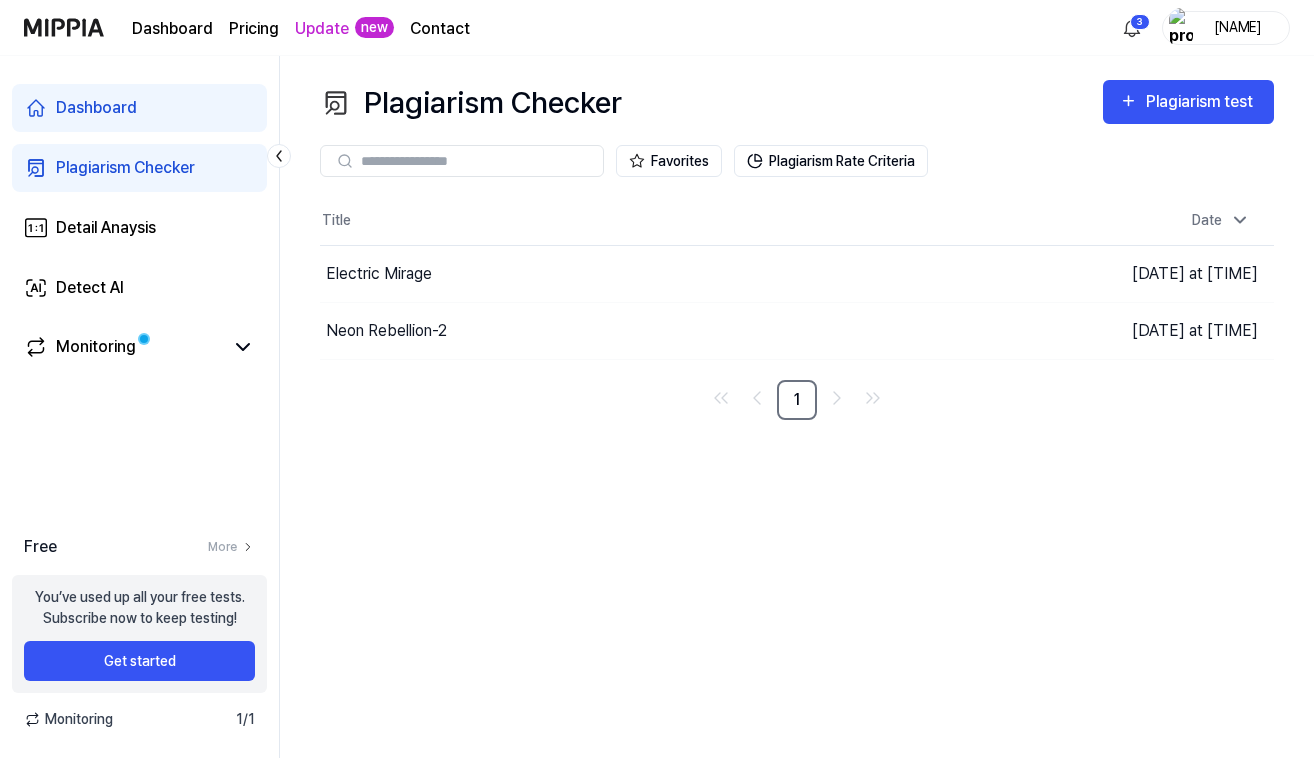 click 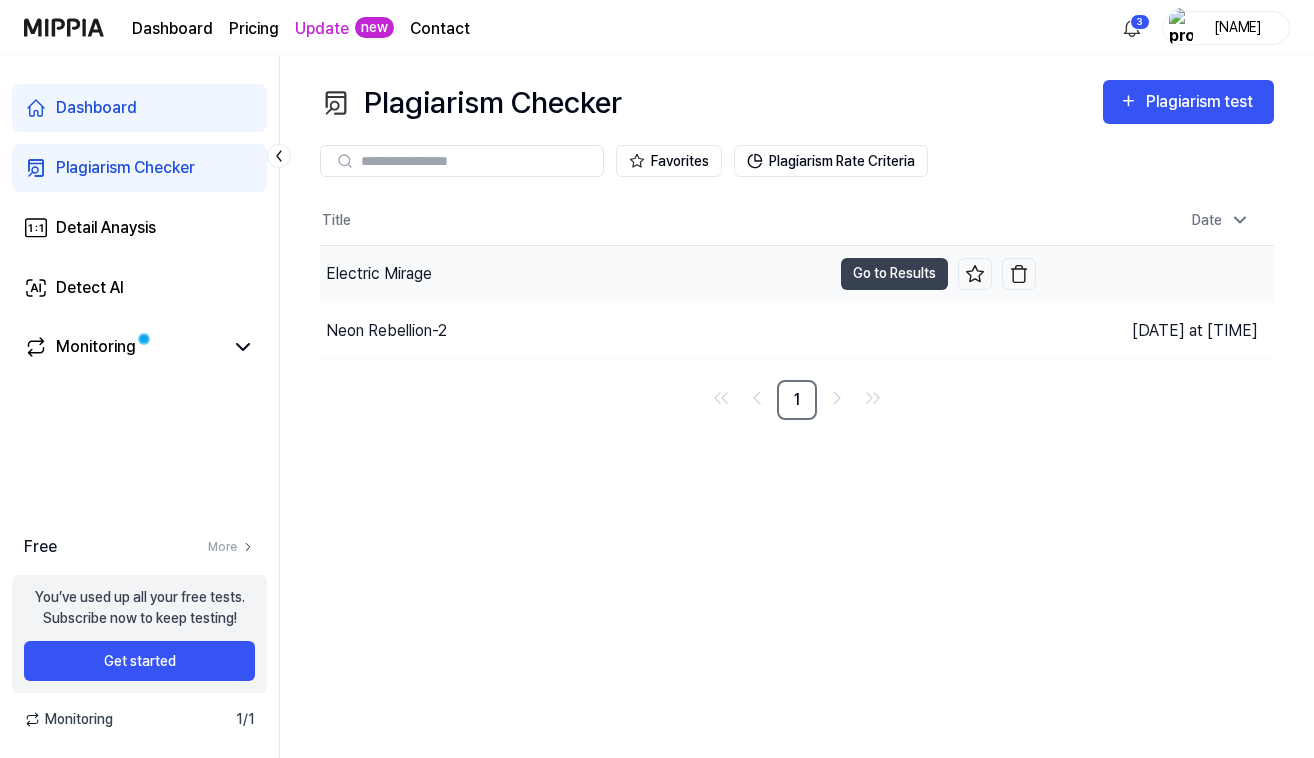 click on "Electric Mirage" at bounding box center (379, 274) 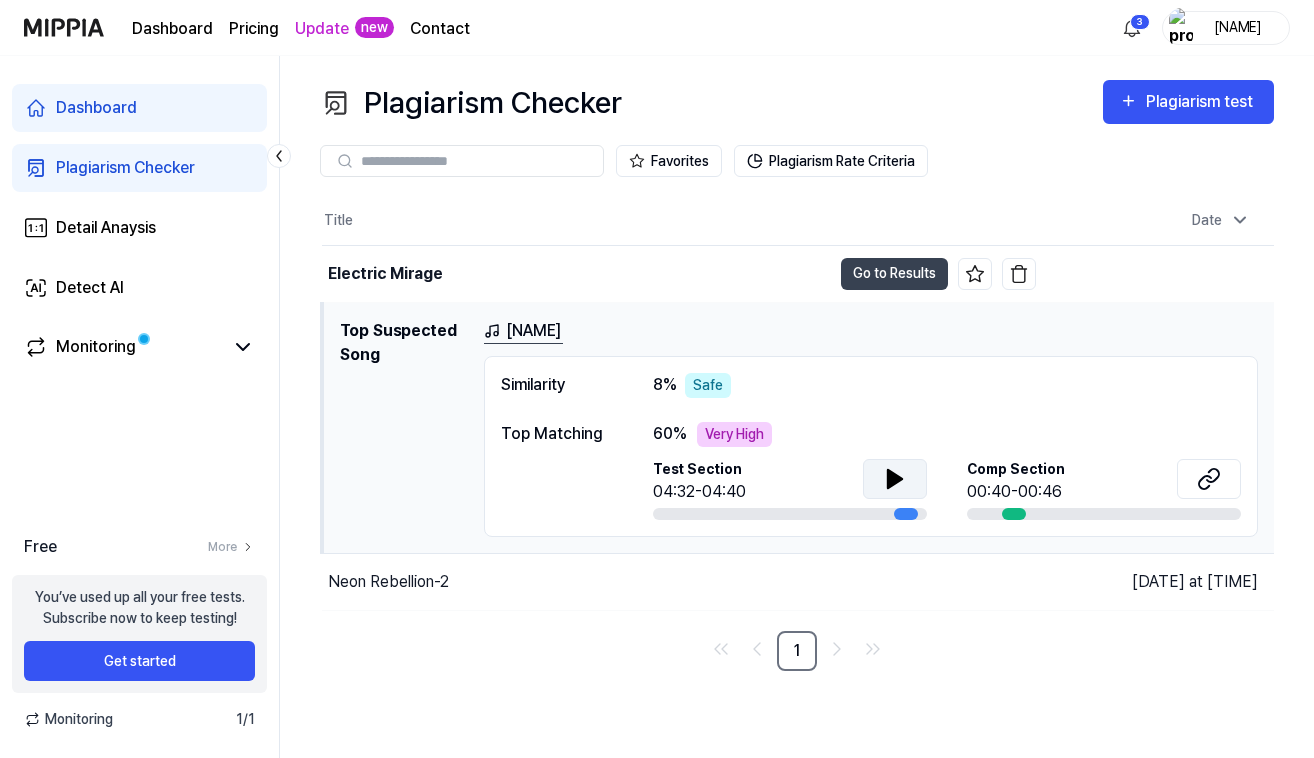 click 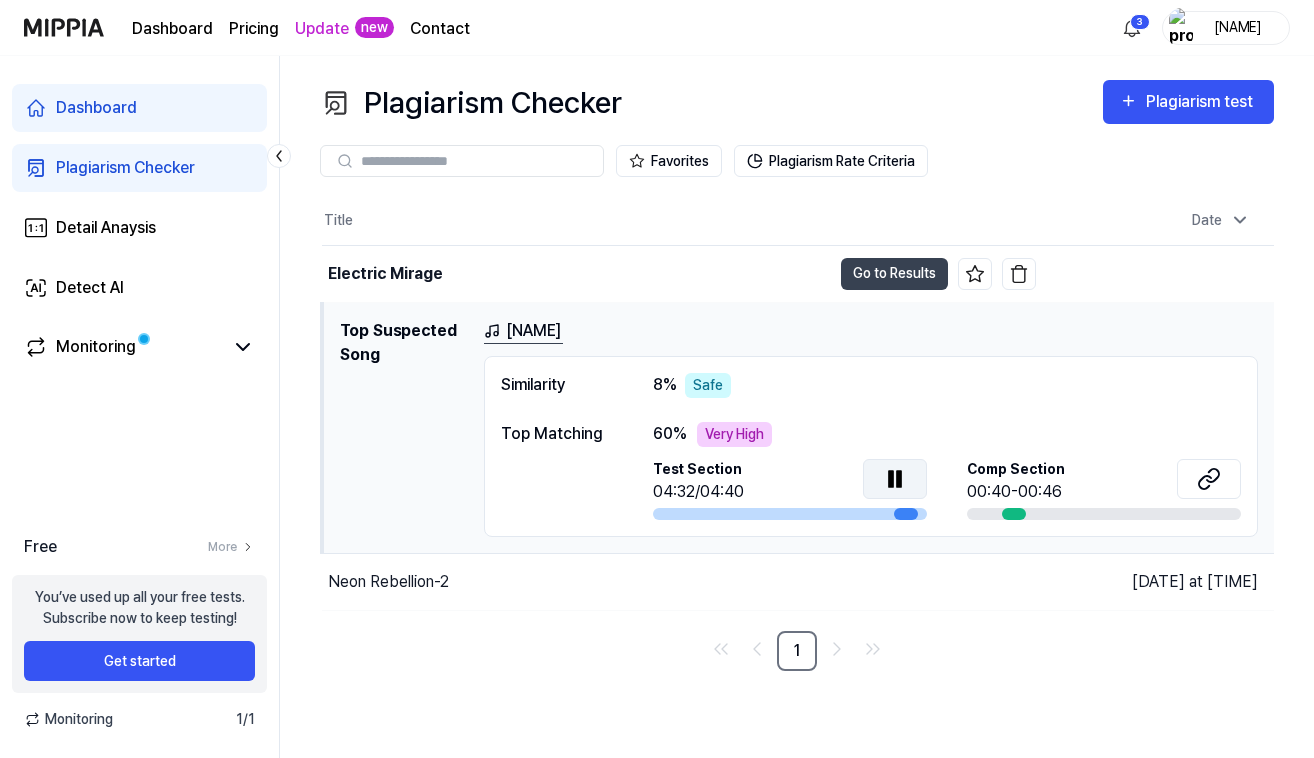 drag, startPoint x: 904, startPoint y: 511, endPoint x: 675, endPoint y: 511, distance: 229 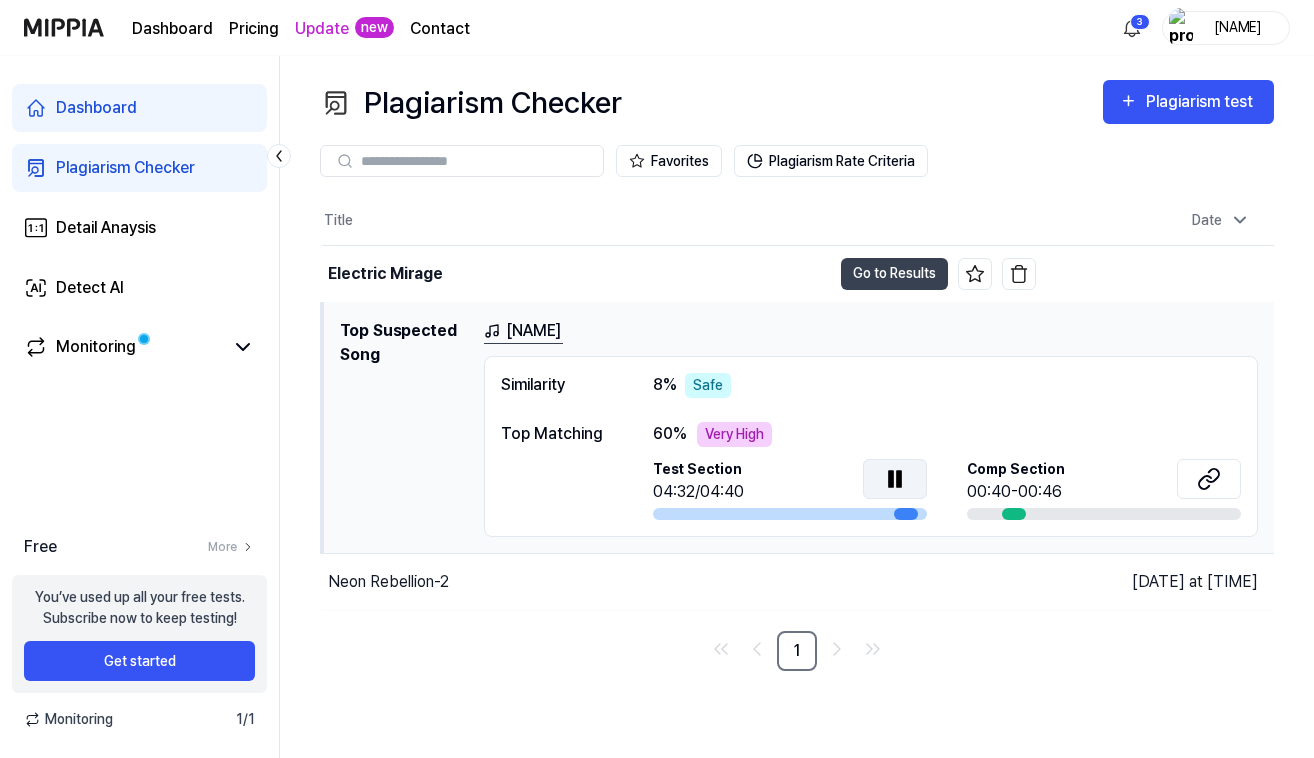 click 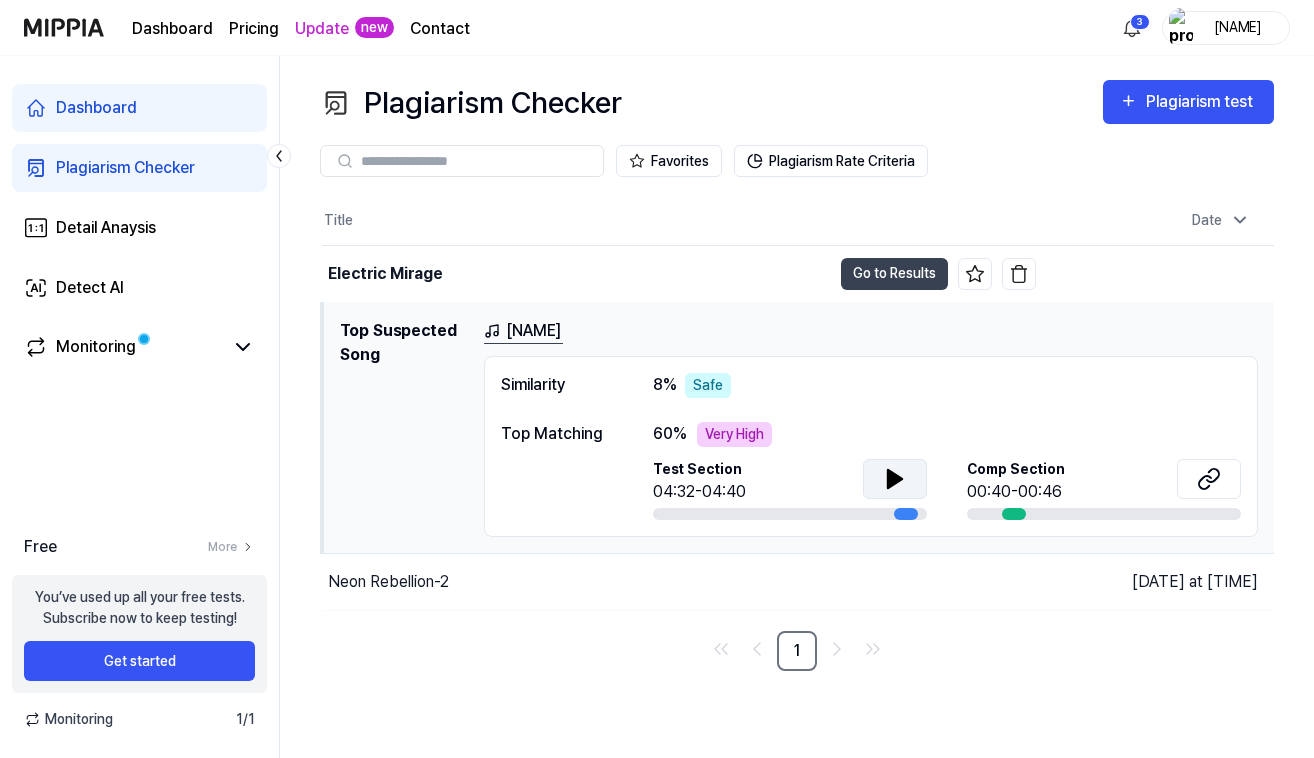 click 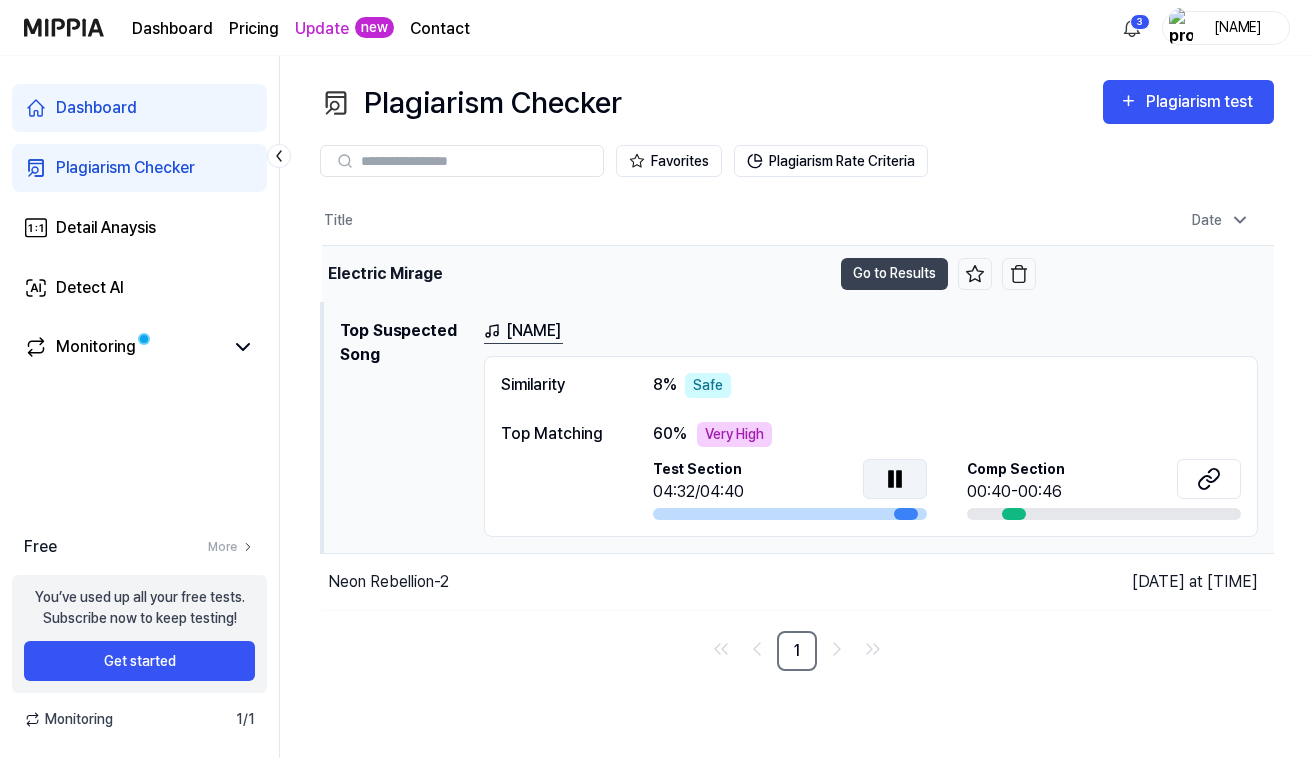 click on "Electric Mirage" at bounding box center (385, 274) 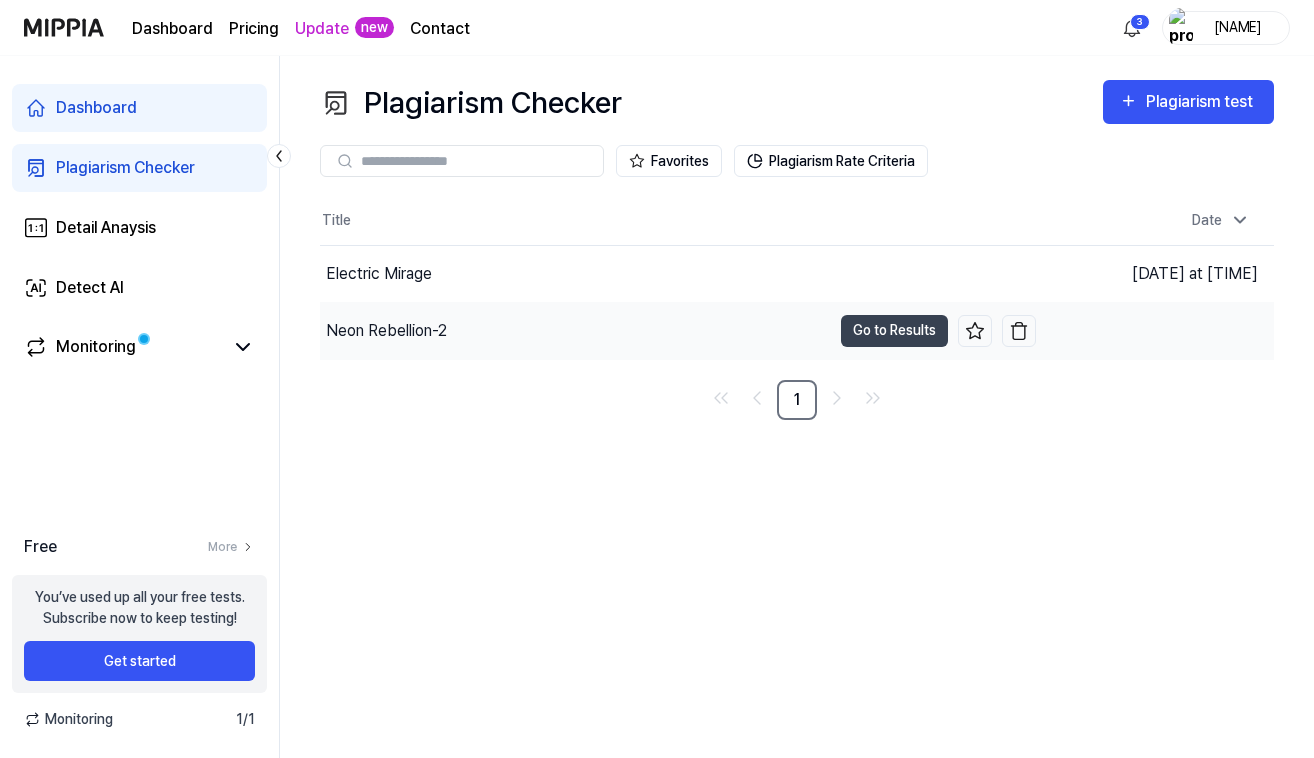 click on "Neon Rebellion-2" at bounding box center (386, 331) 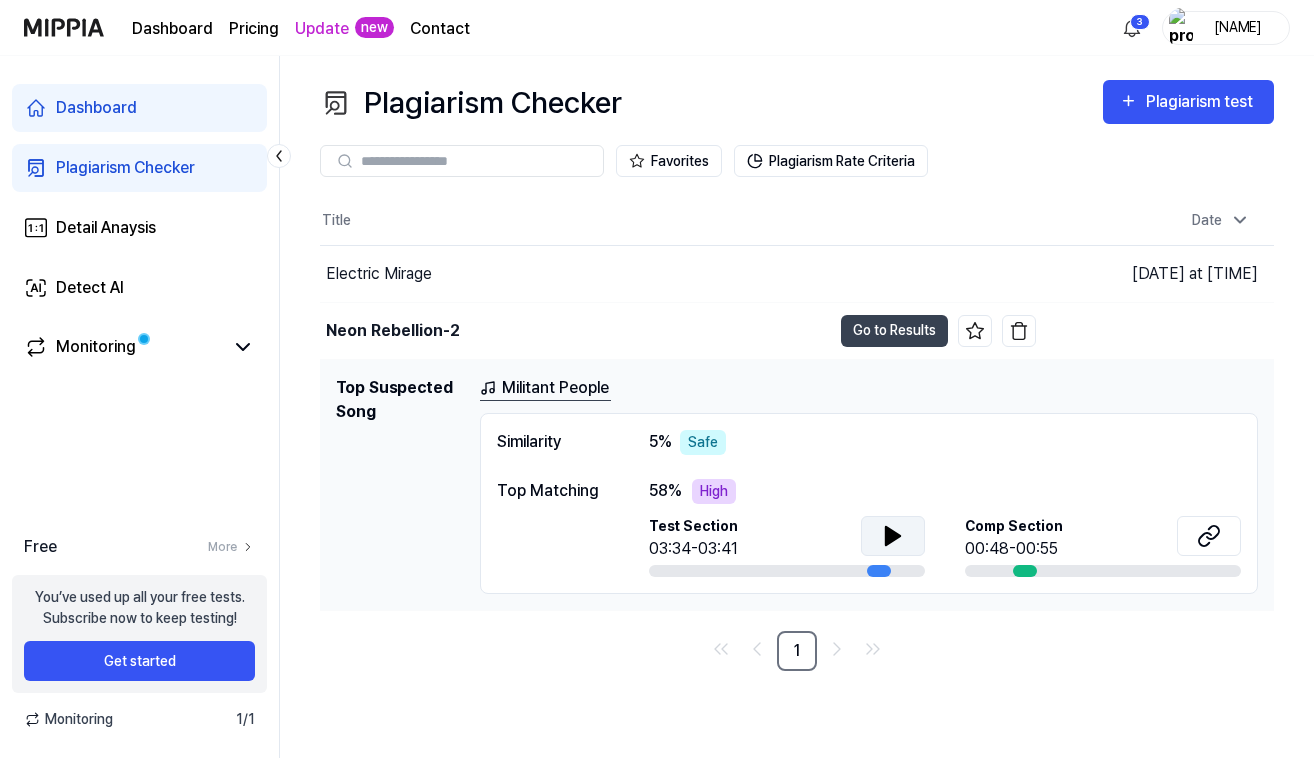 click 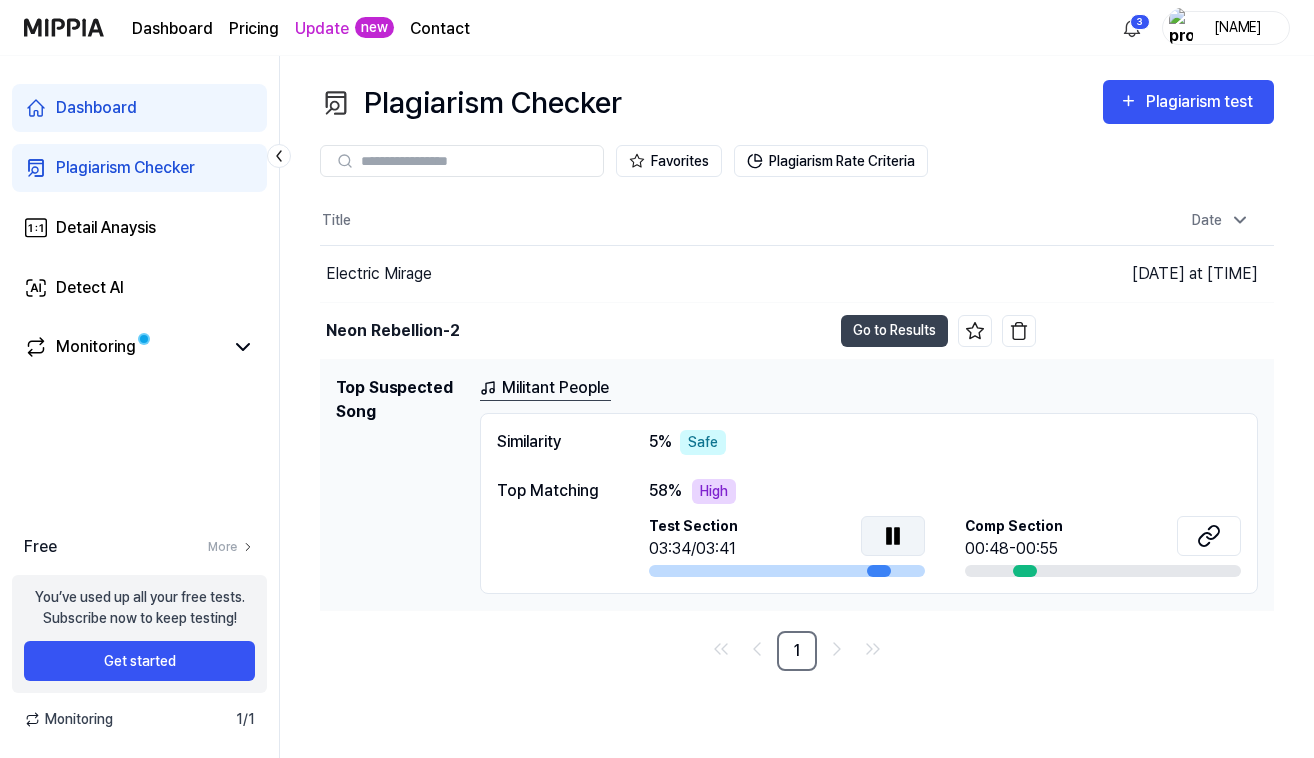 click on "Top Suspected Song" at bounding box center [400, 485] 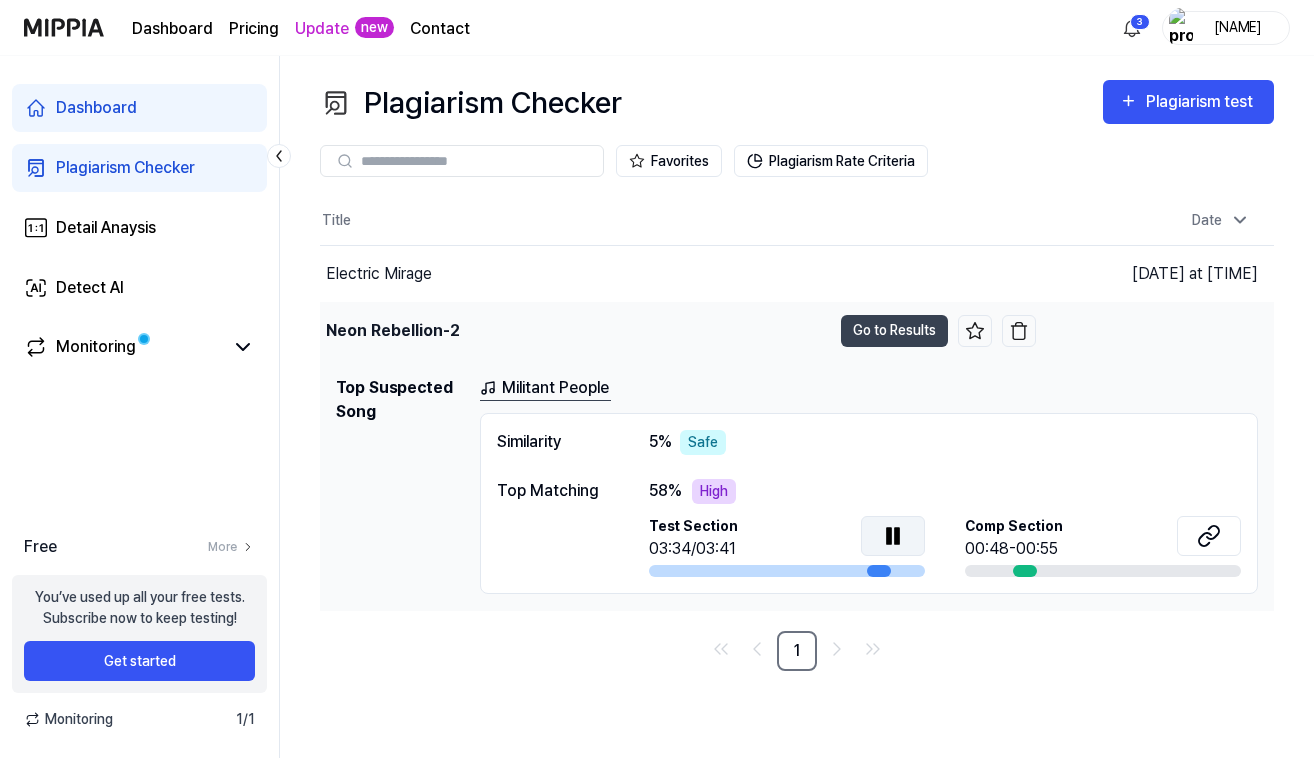 click on "Neon Rebellion-2" at bounding box center [393, 331] 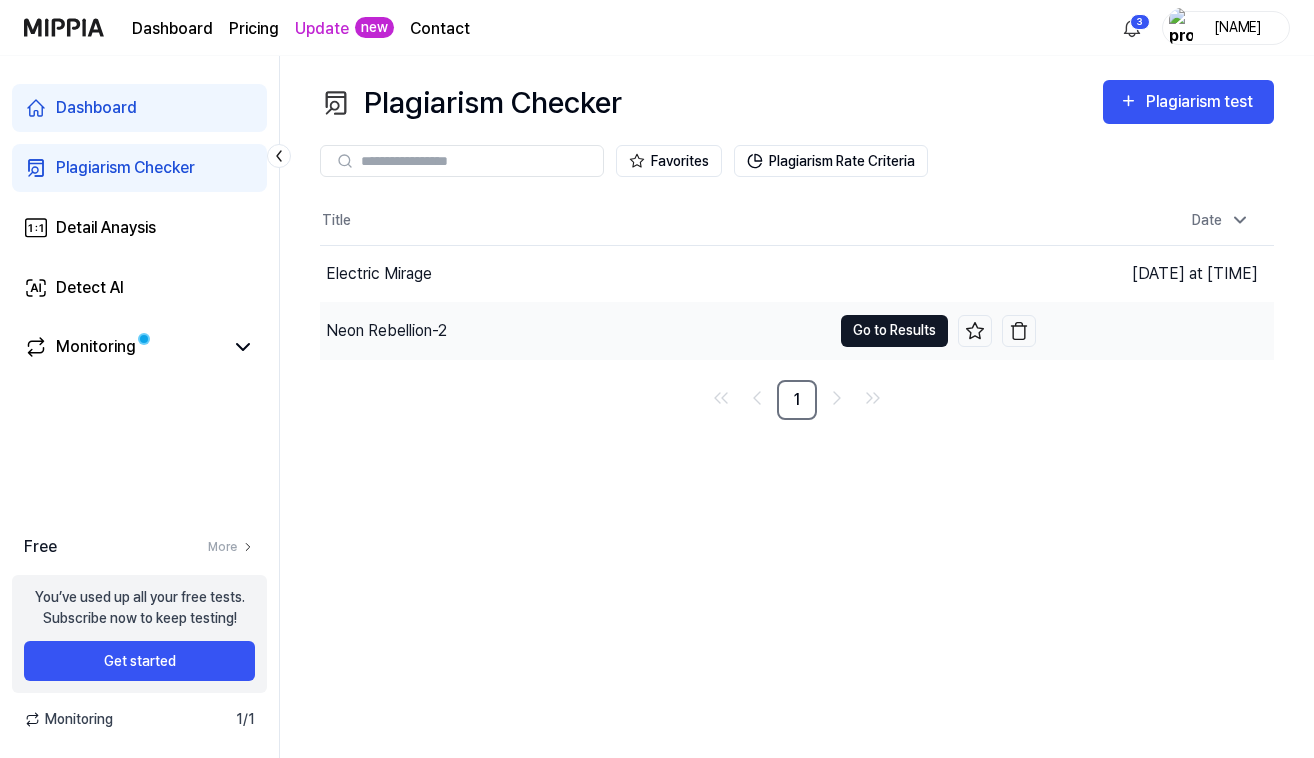 click on "Go to Results" at bounding box center [894, 331] 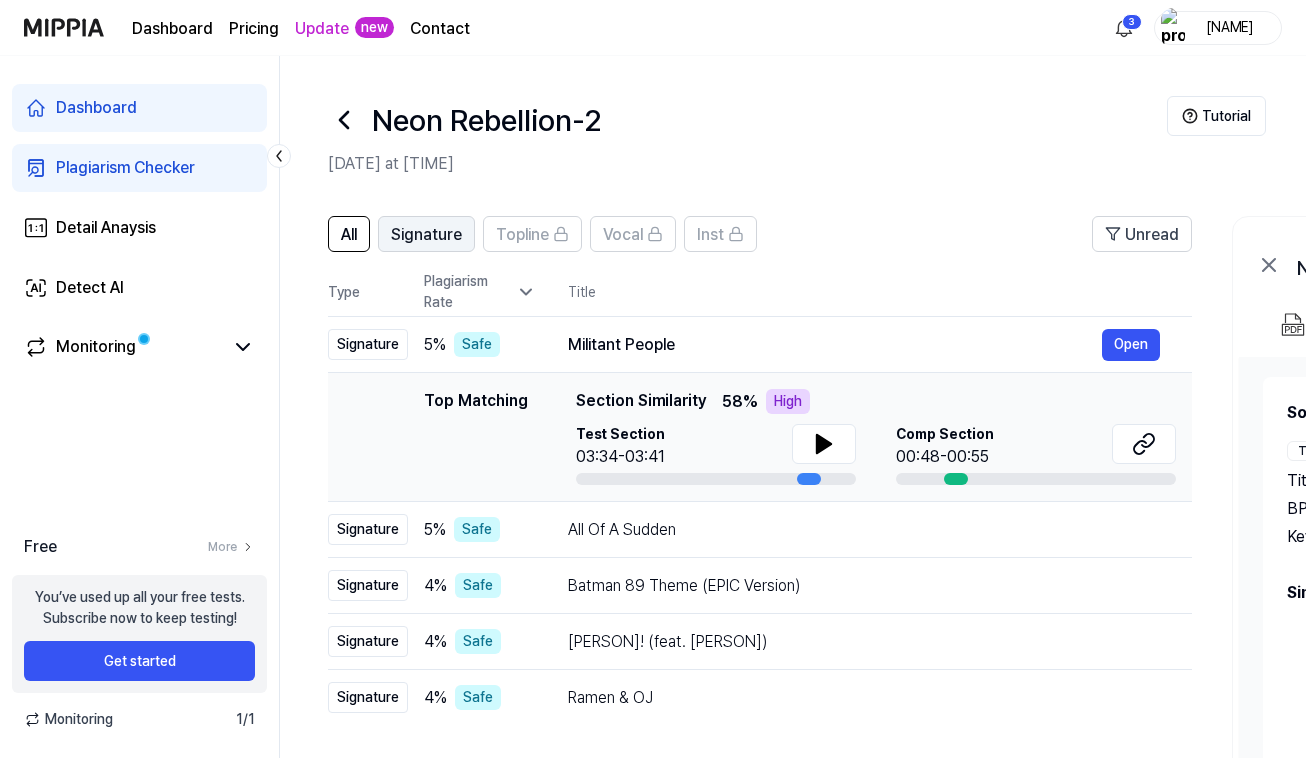 scroll, scrollTop: 0, scrollLeft: 0, axis: both 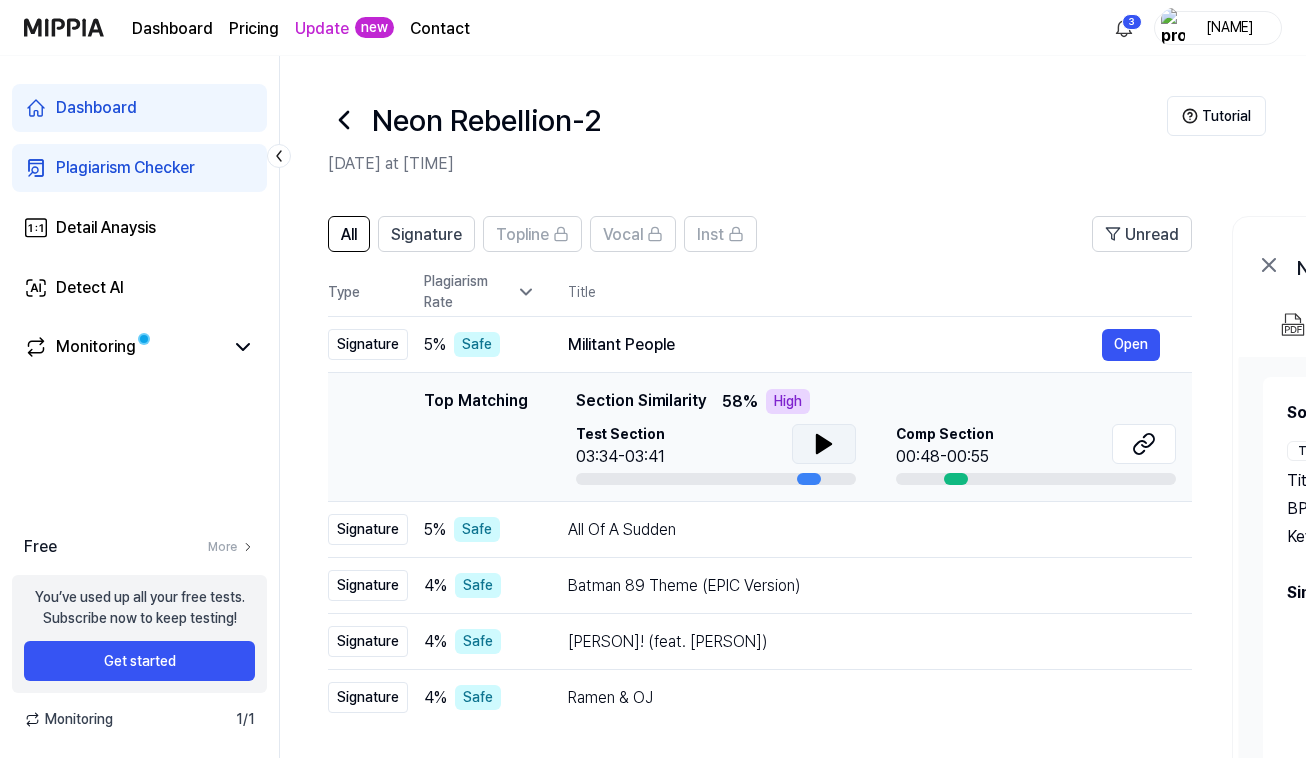 click 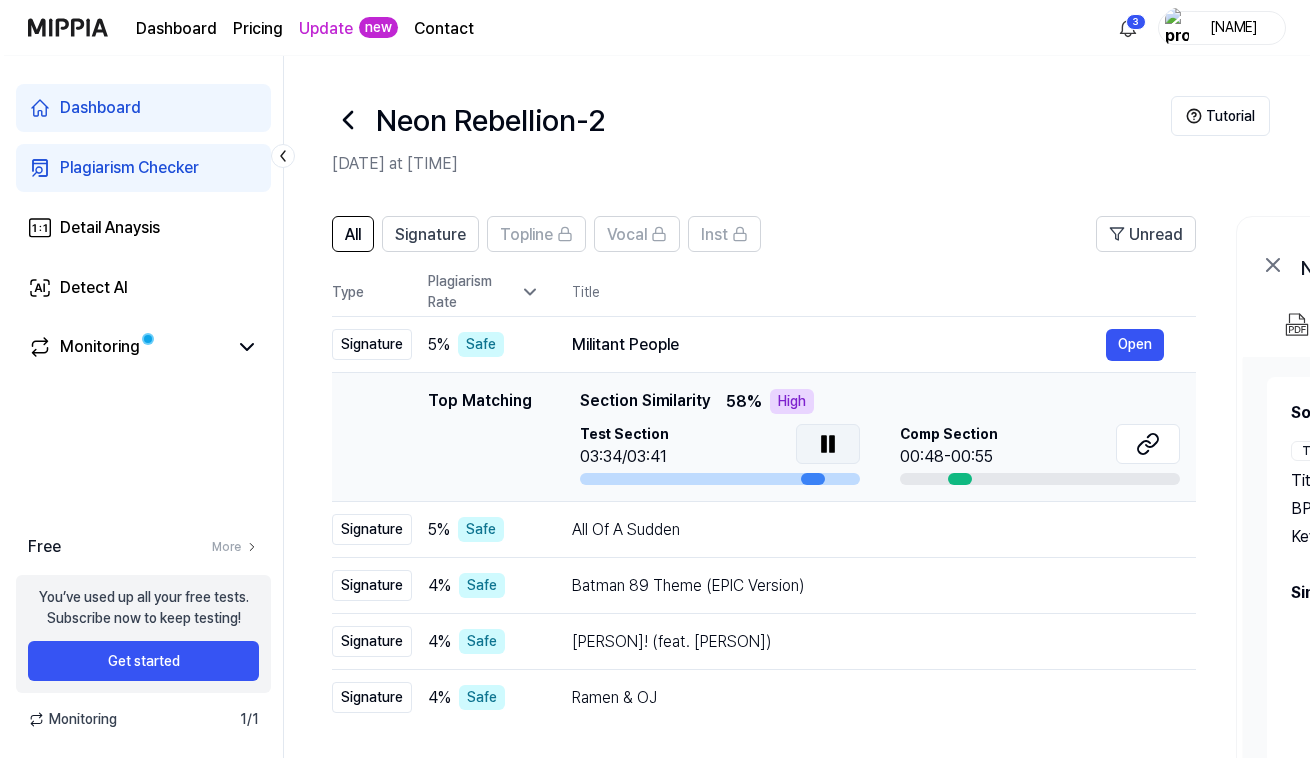scroll, scrollTop: 0, scrollLeft: 0, axis: both 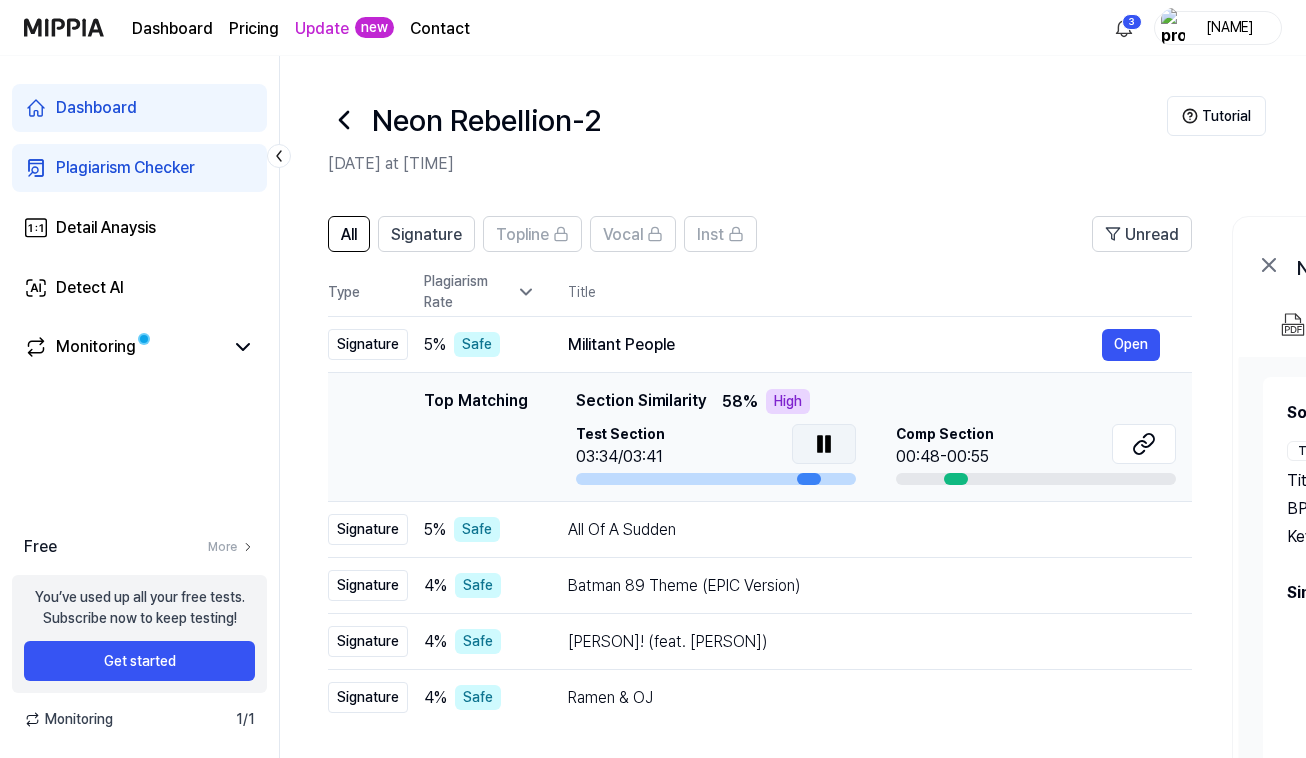 click on "Dashboard" at bounding box center (96, 108) 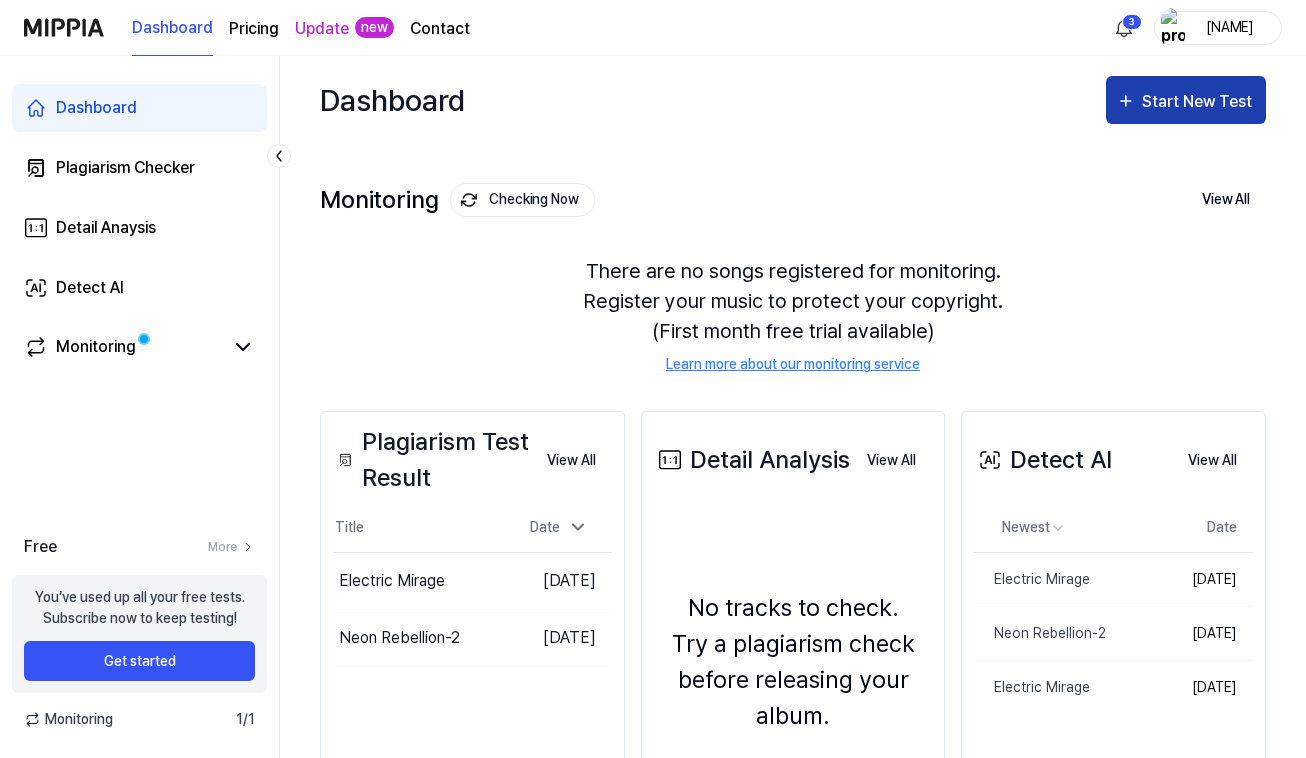 click on "Start New Test" at bounding box center (1186, 100) 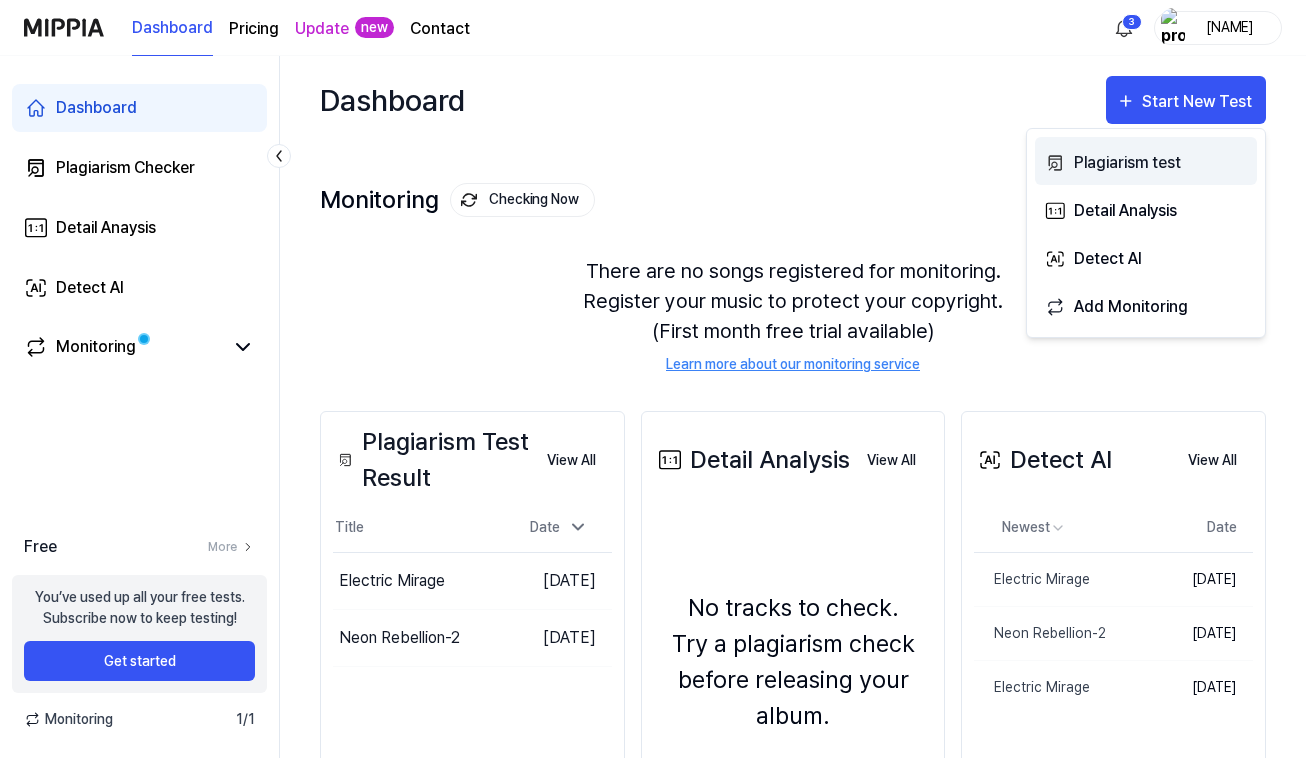 click on "Plagiarism test" at bounding box center [1161, 163] 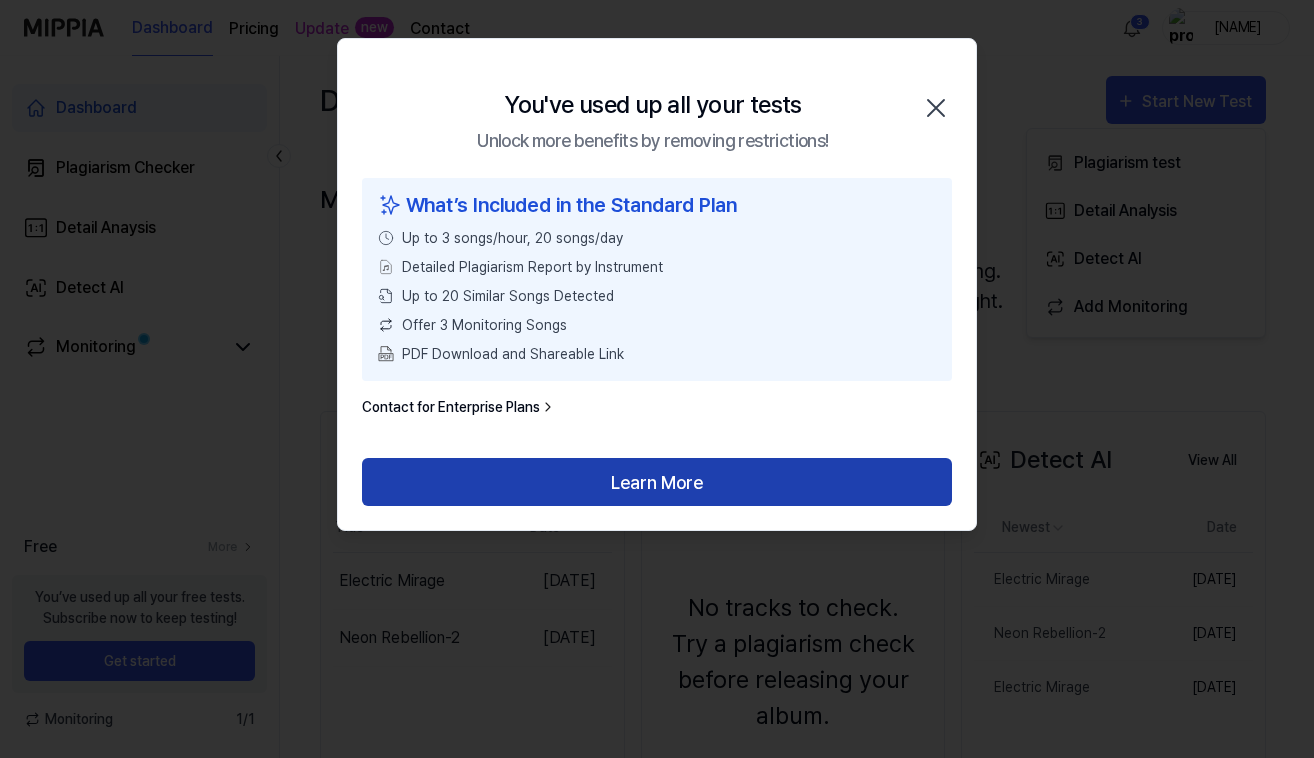 click on "Learn More" at bounding box center [657, 482] 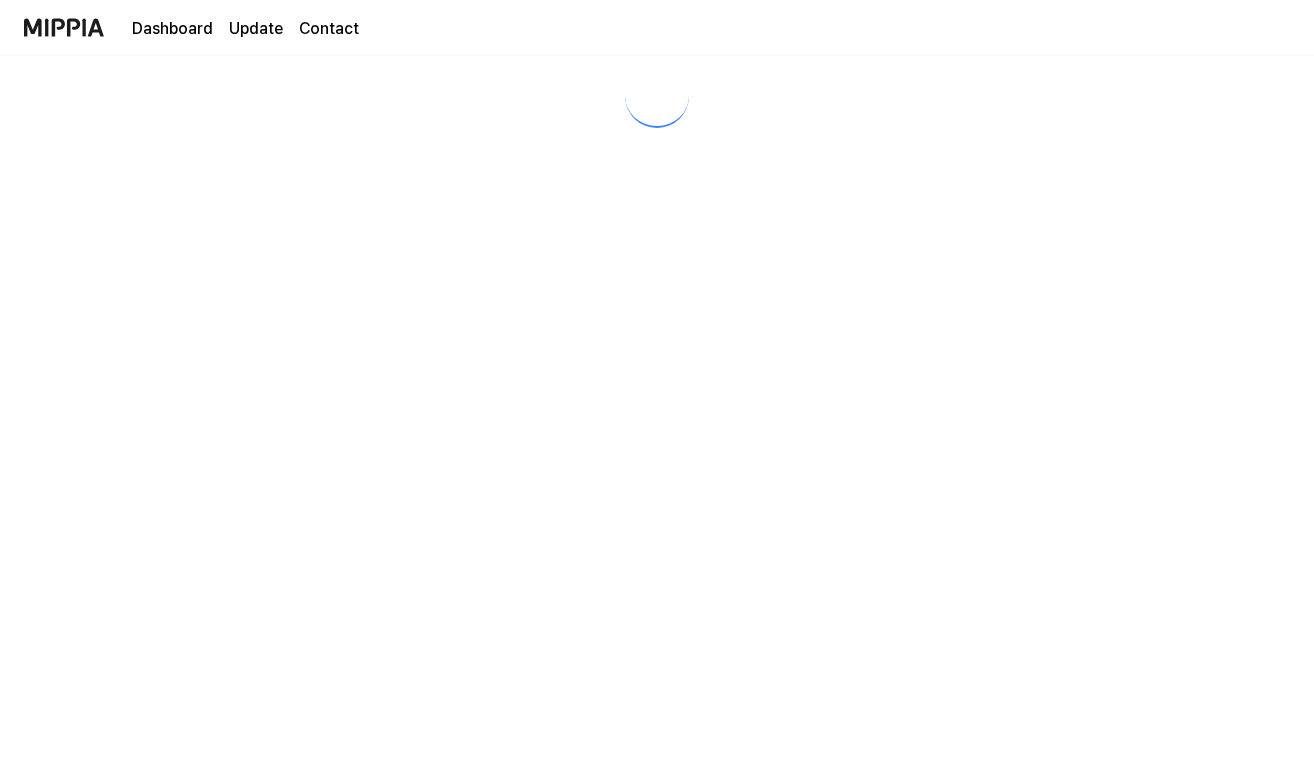 scroll, scrollTop: 0, scrollLeft: 0, axis: both 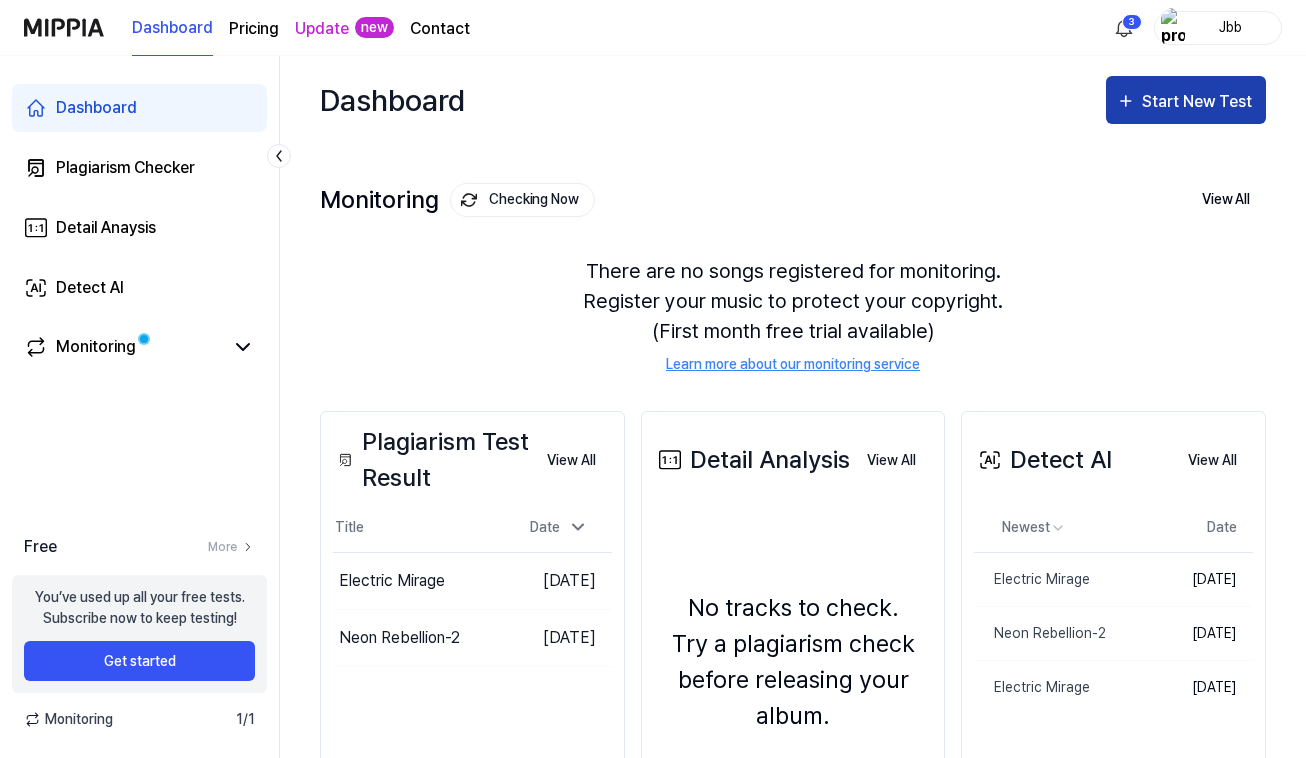 click on "Start New Test" at bounding box center [1199, 102] 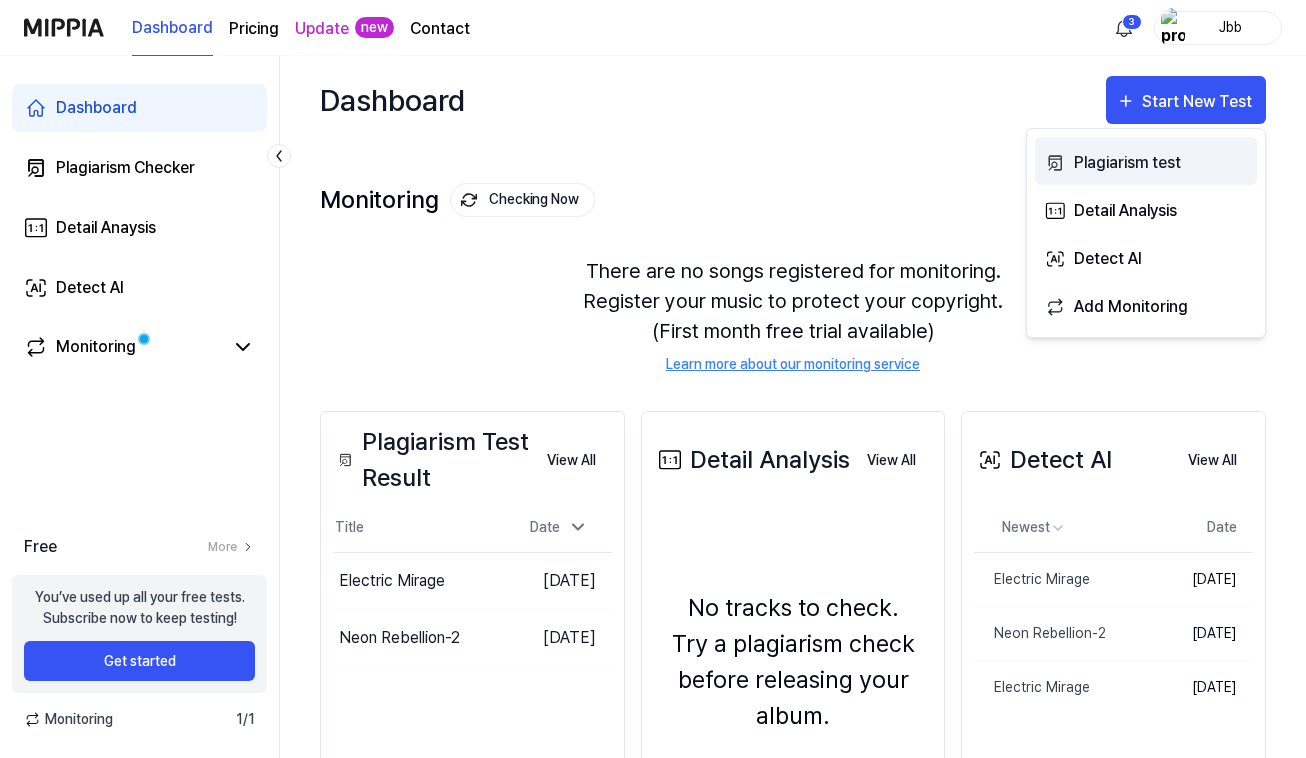 click on "Plagiarism test" at bounding box center [1161, 163] 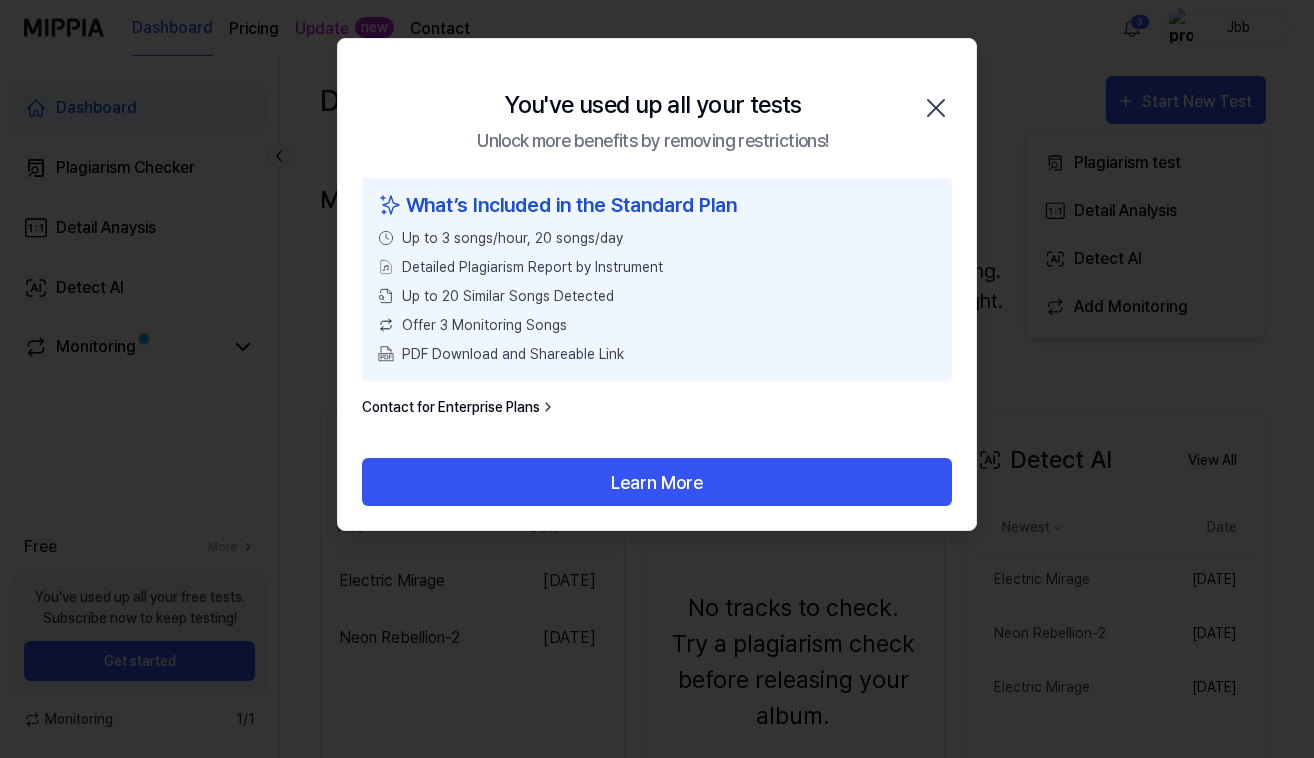 click 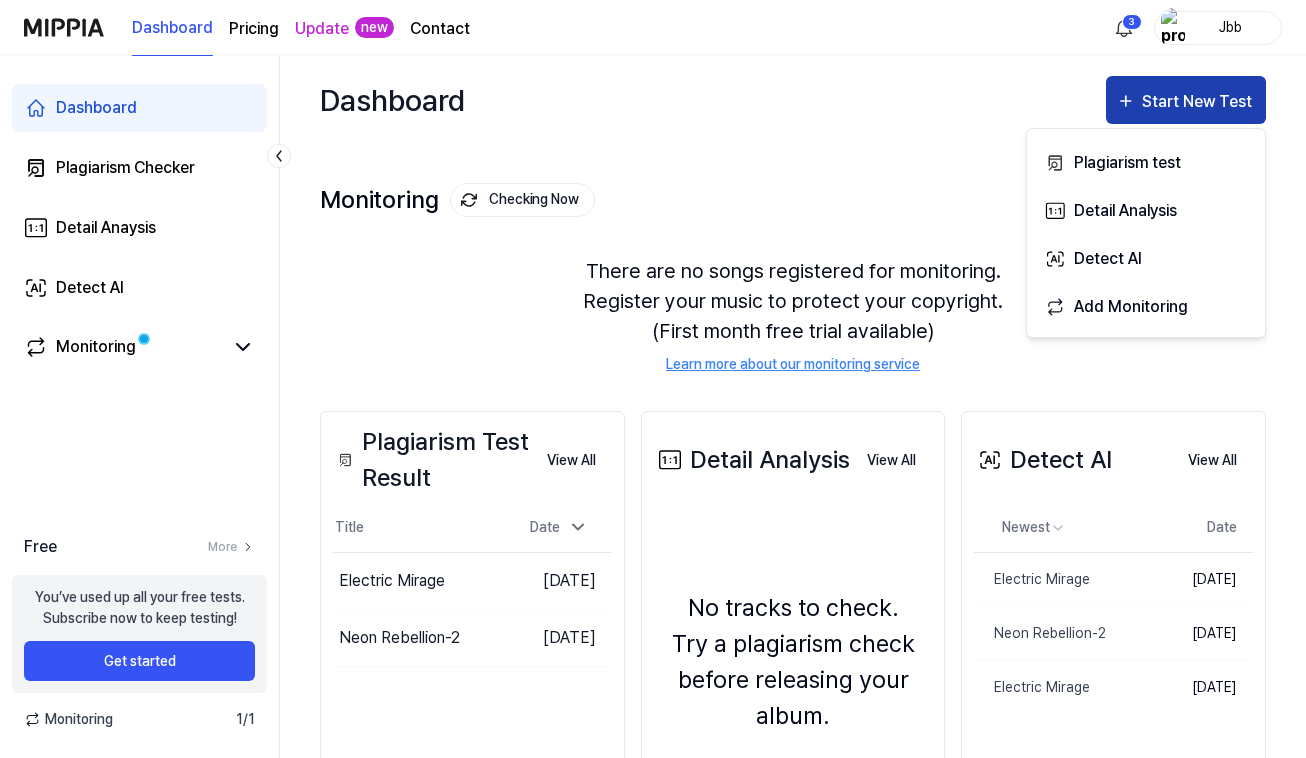 click on "Start New Test" at bounding box center [1199, 102] 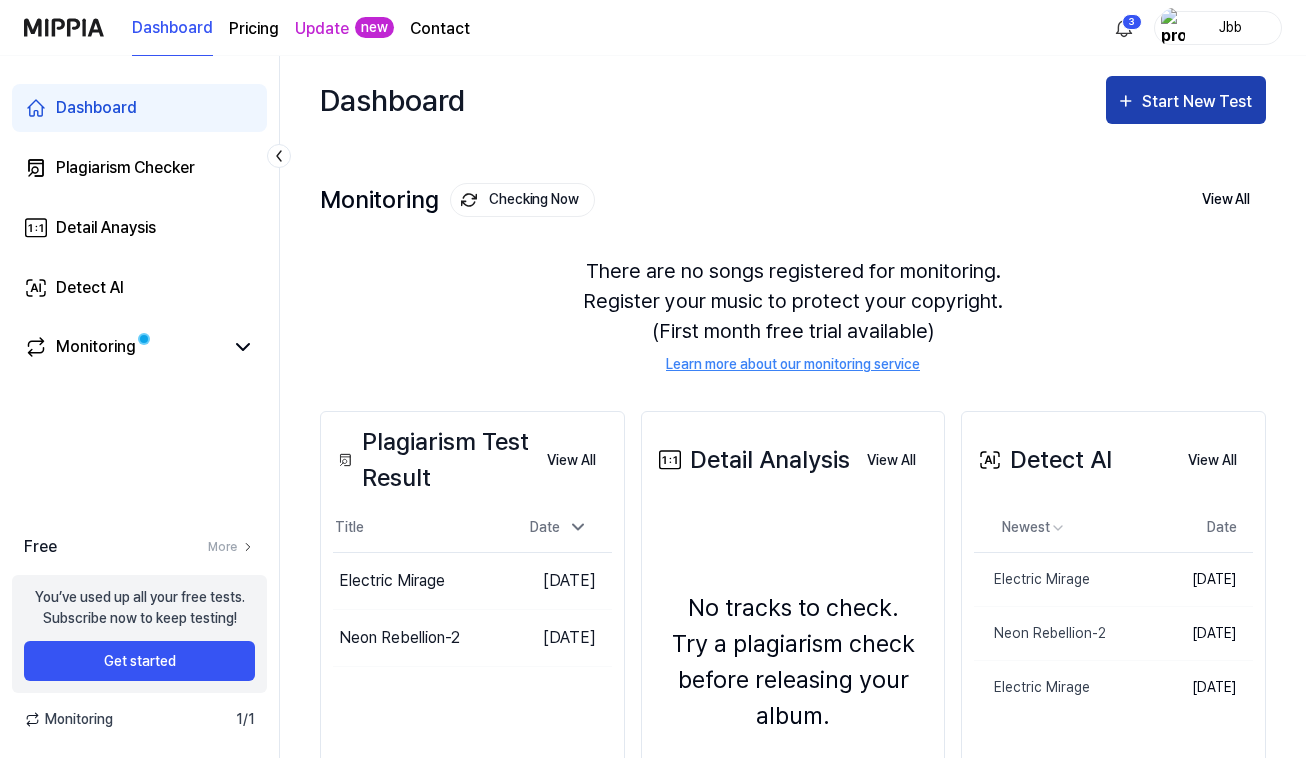click on "Start New Test" at bounding box center (1199, 102) 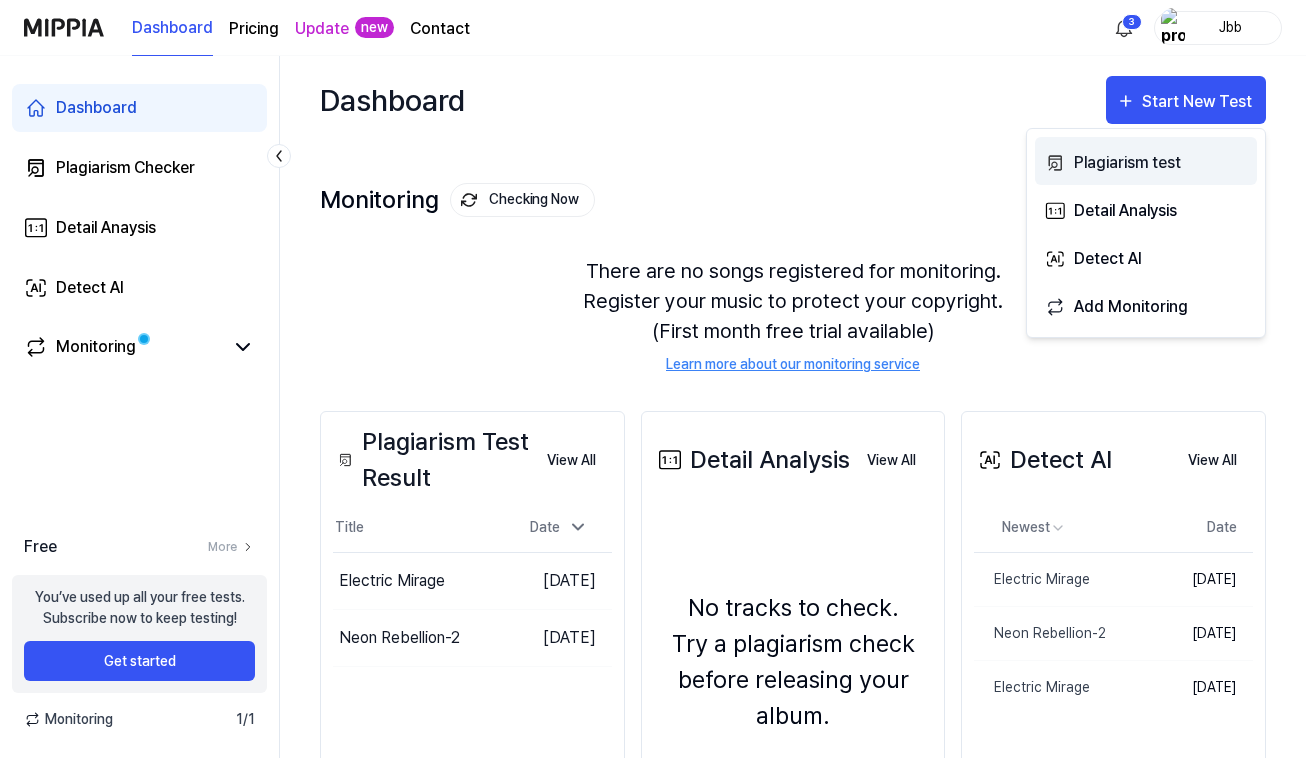 click on "Plagiarism test" at bounding box center (1161, 163) 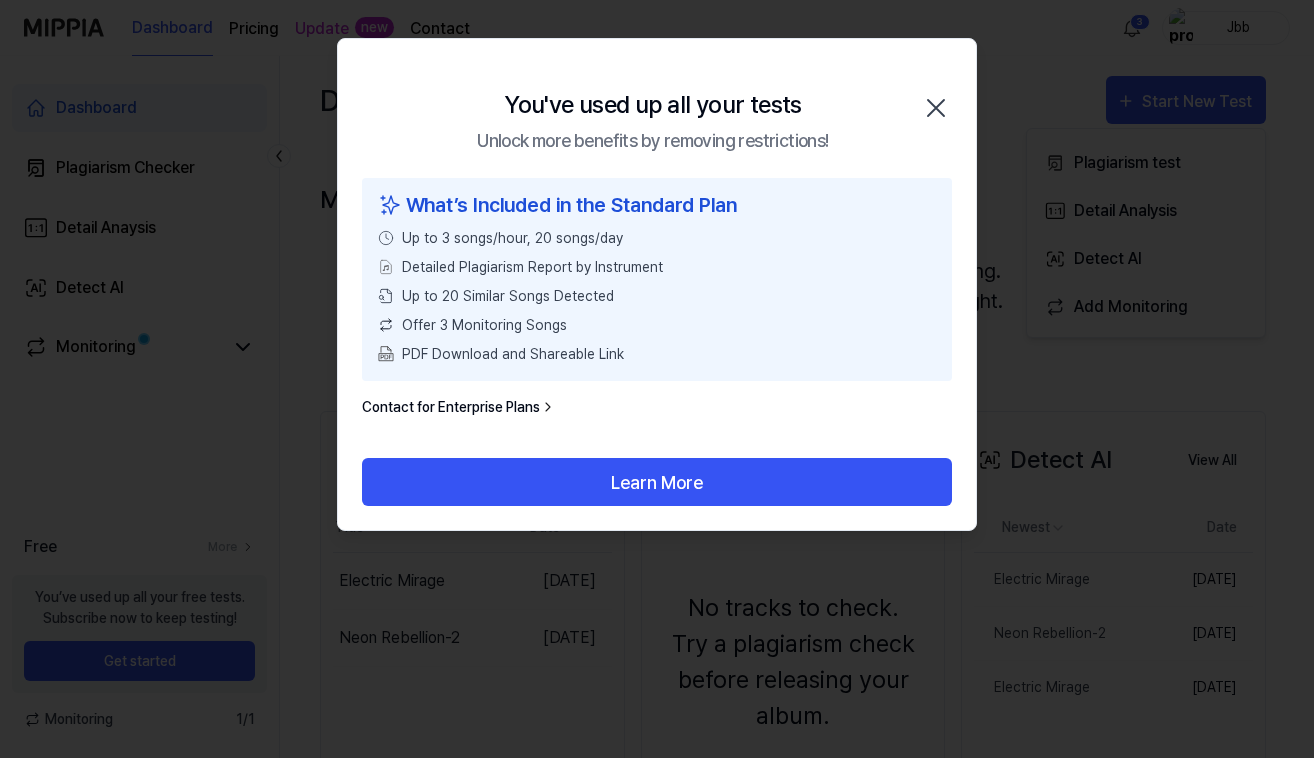 click 